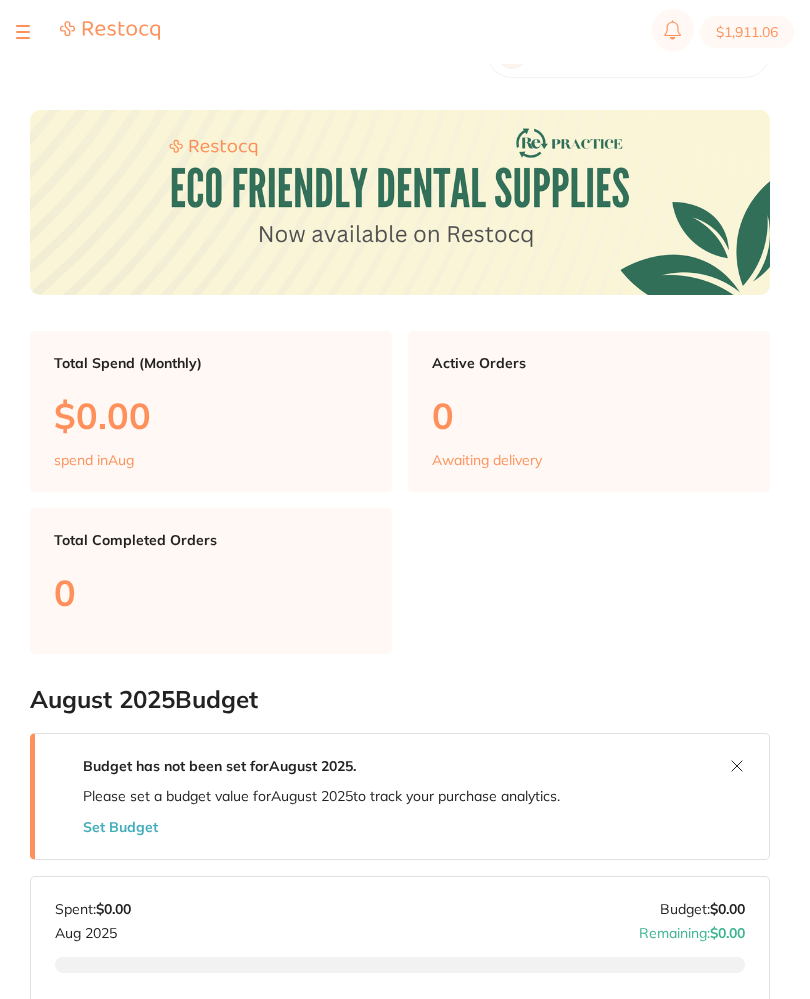 scroll, scrollTop: 0, scrollLeft: 0, axis: both 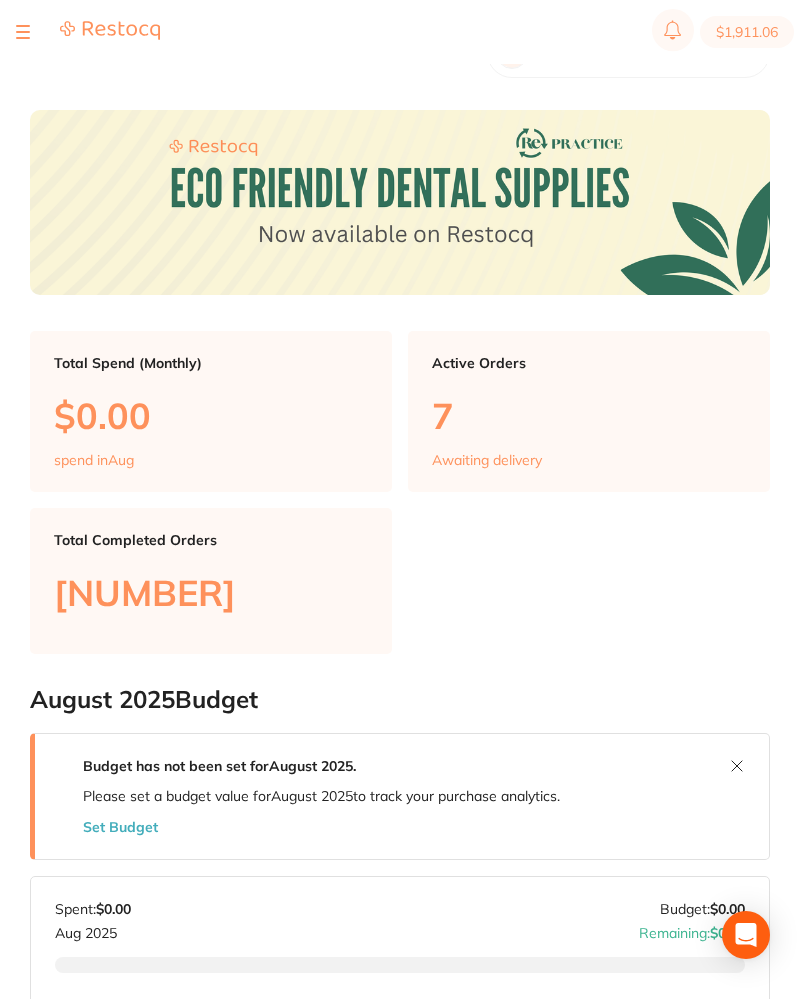 click at bounding box center (23, 32) 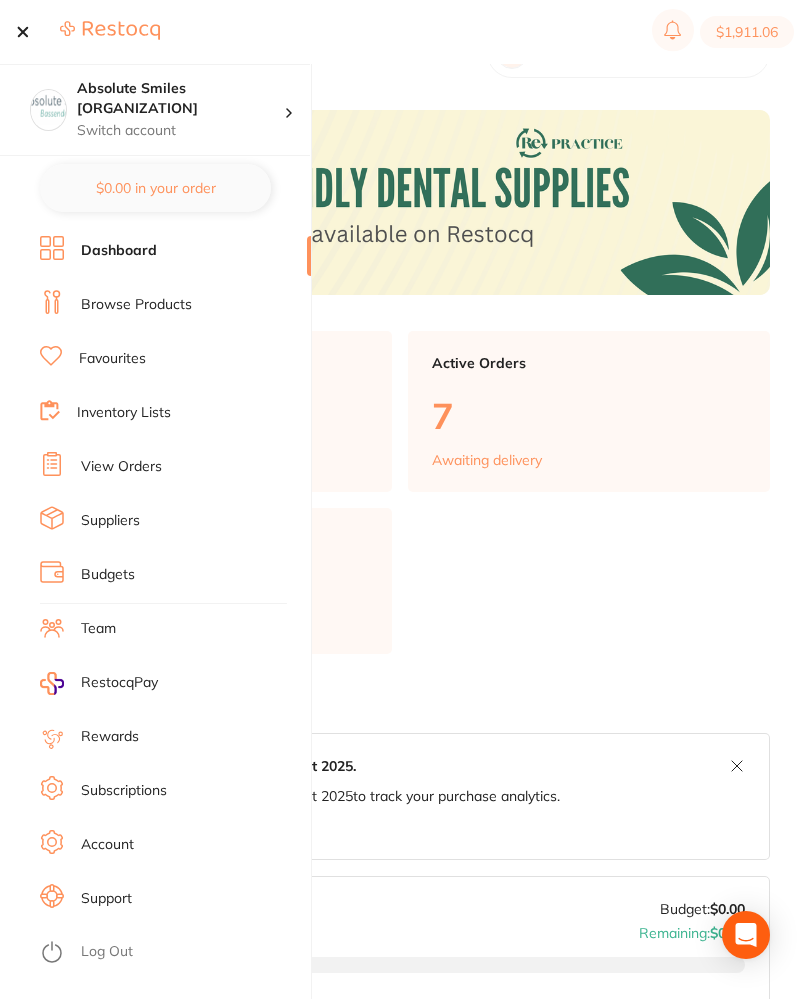 click on "View Orders" at bounding box center [121, 467] 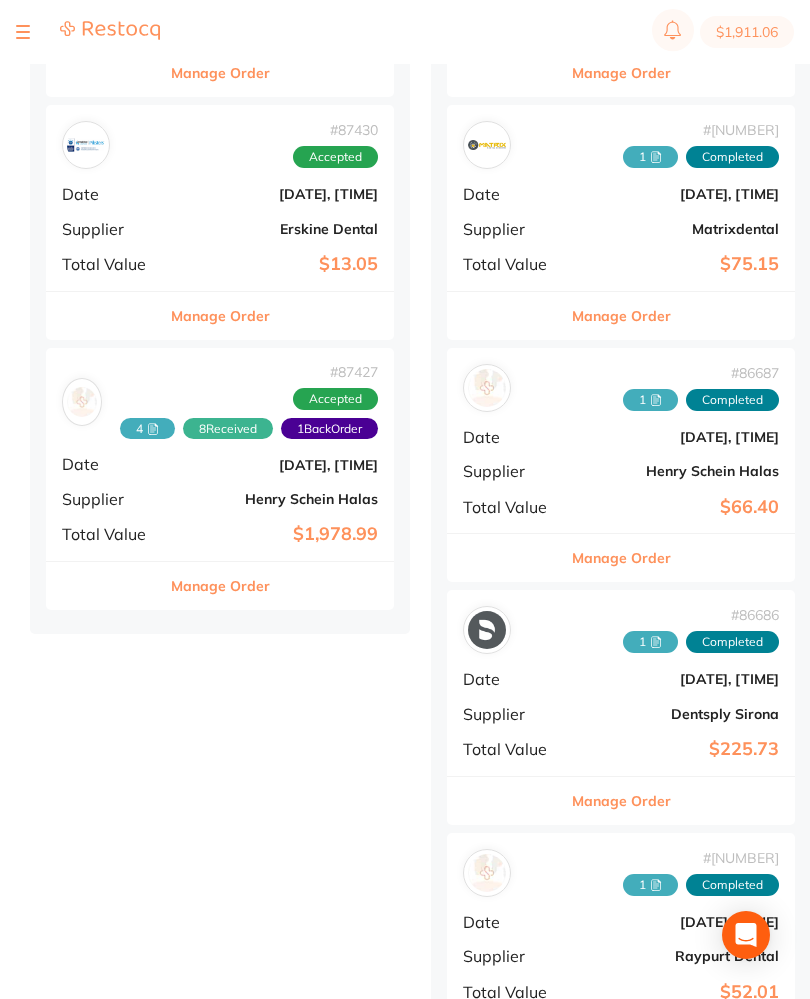 scroll, scrollTop: 1385, scrollLeft: 0, axis: vertical 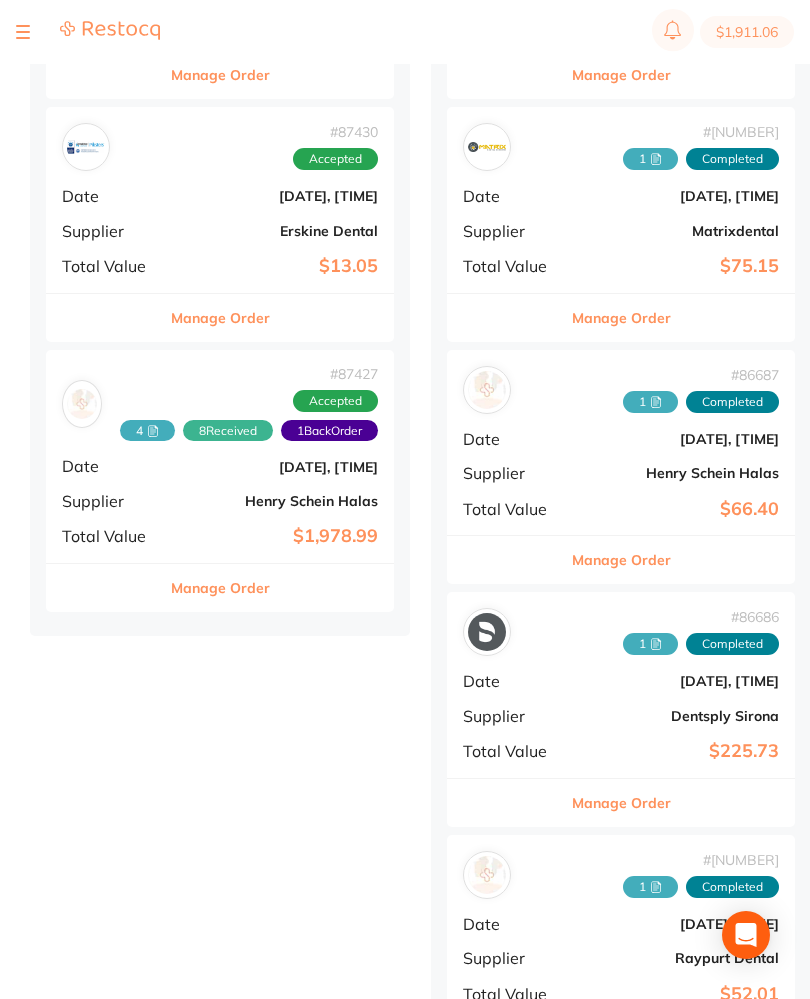 click on "# 87427 4   8  Received 1  Back  Order Accepted Date Jul 24 2025, 3:08 Supplier Henry Schein Halas Total Value $1,978.99" at bounding box center (220, 456) 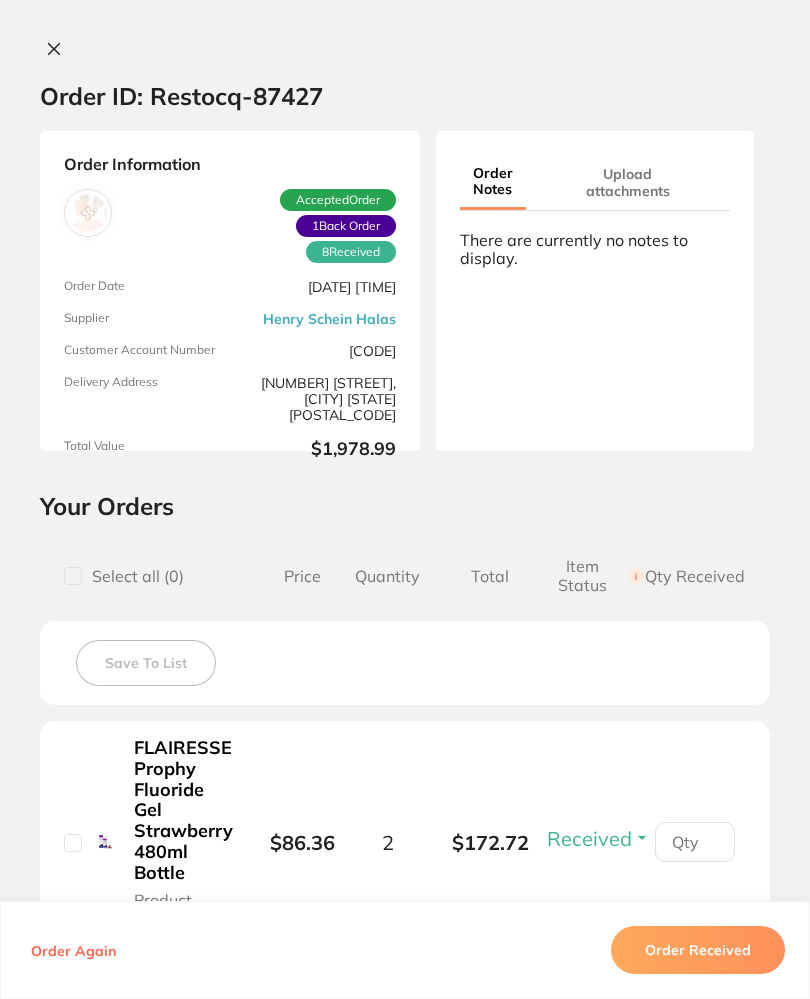scroll, scrollTop: 0, scrollLeft: 0, axis: both 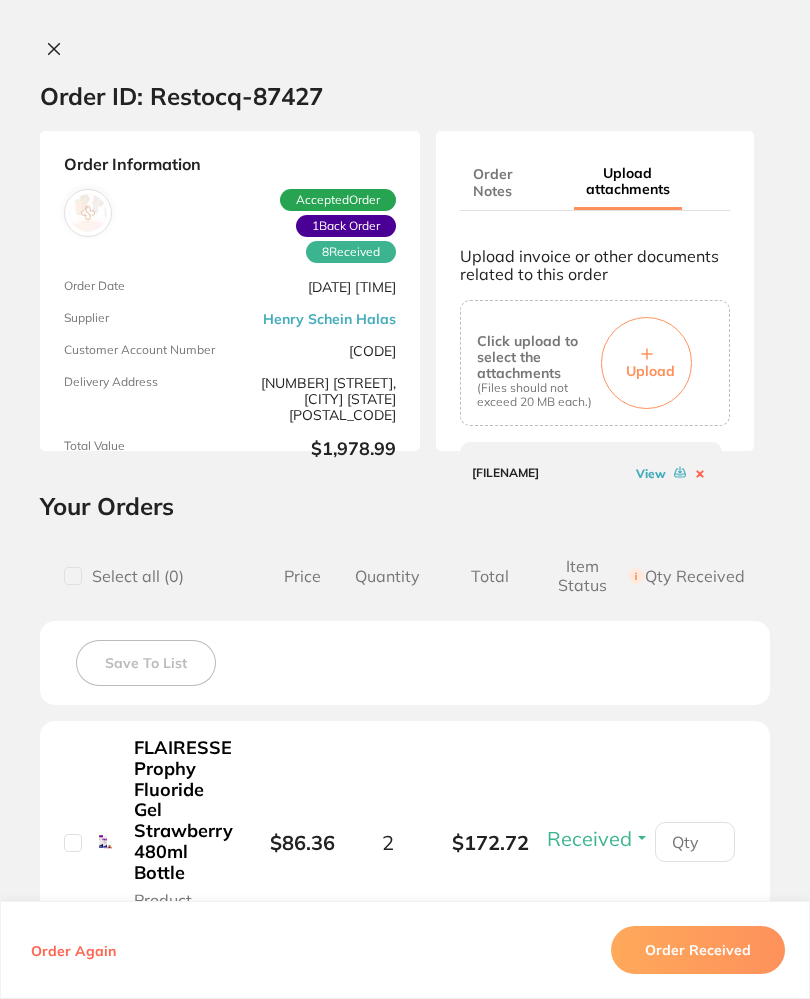 click on "Upload" at bounding box center (646, 363) 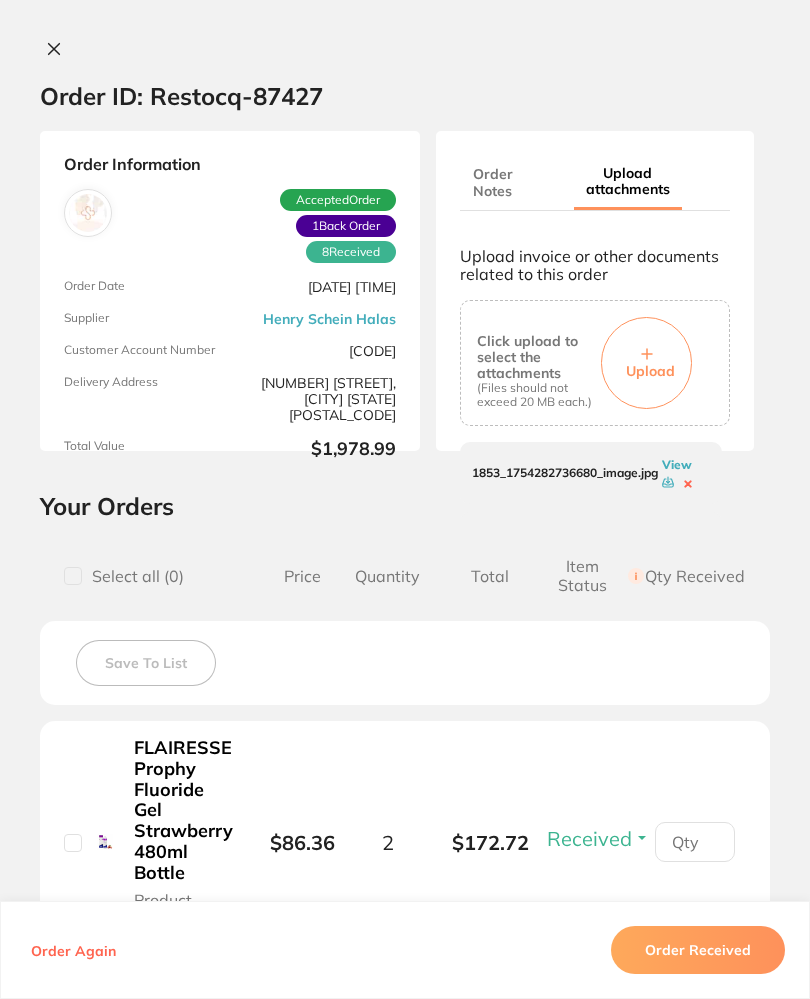 click on "Order Received" at bounding box center [698, 950] 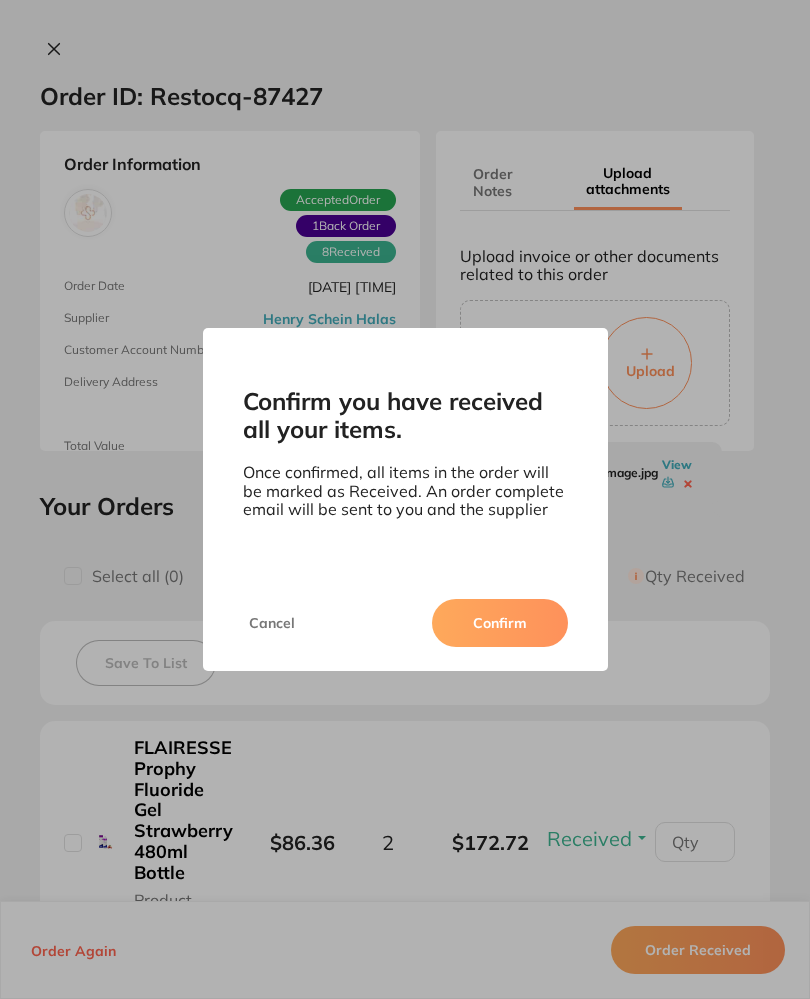 click on "Confirm" at bounding box center (500, 623) 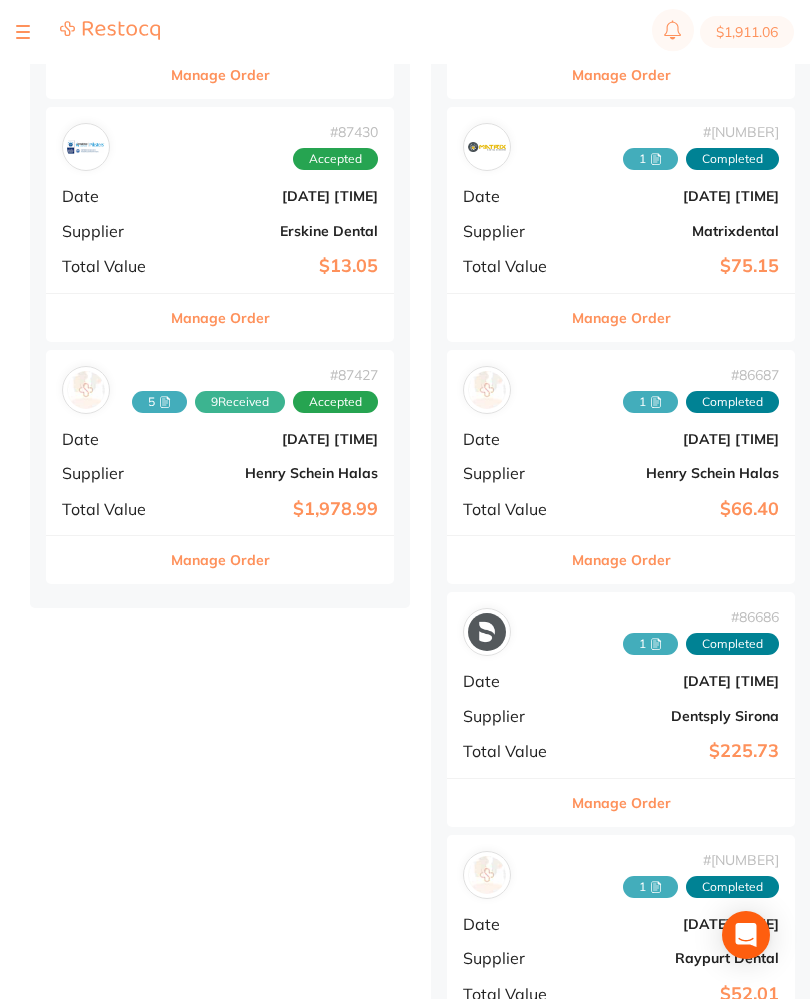 scroll, scrollTop: 1199, scrollLeft: 0, axis: vertical 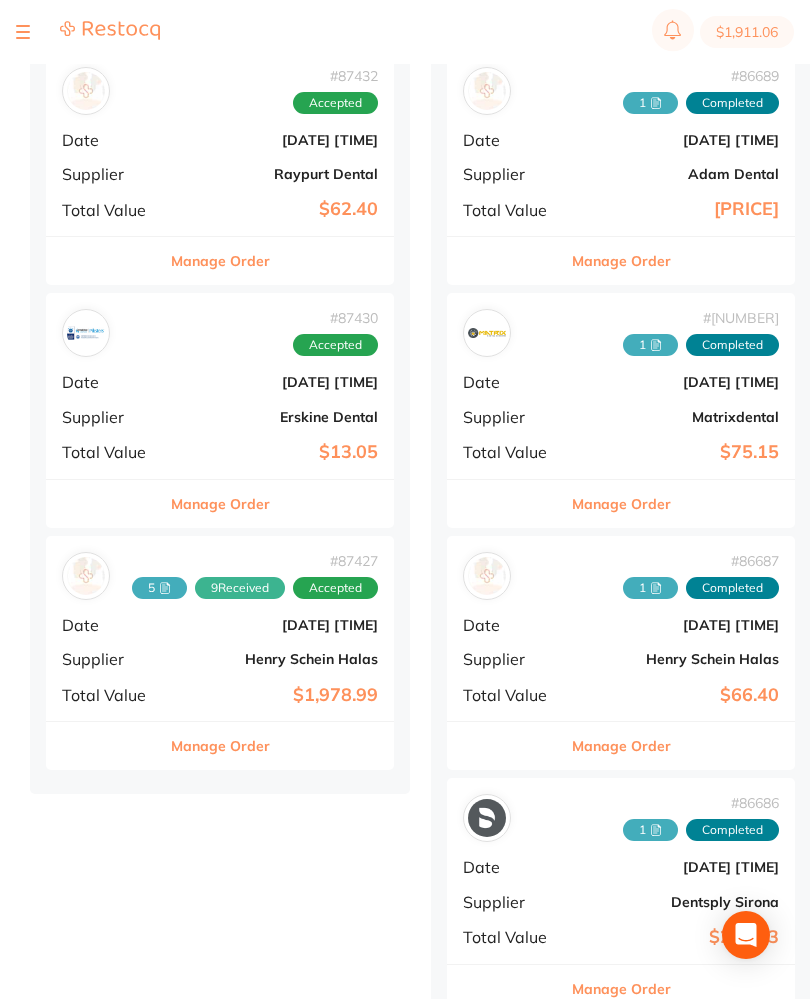 click on "# 87430 Accepted Date Jul 24 2025, 13:08 Supplier Erskine Dental Total Value $13.05" at bounding box center (220, 385) 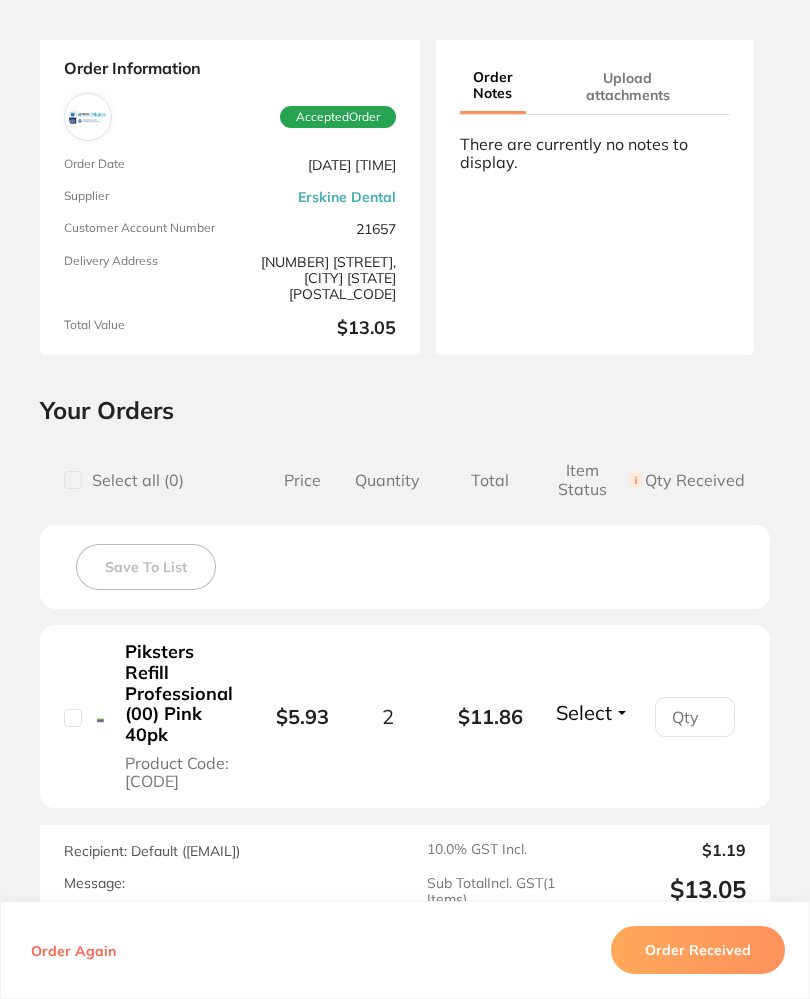 scroll, scrollTop: 33, scrollLeft: 0, axis: vertical 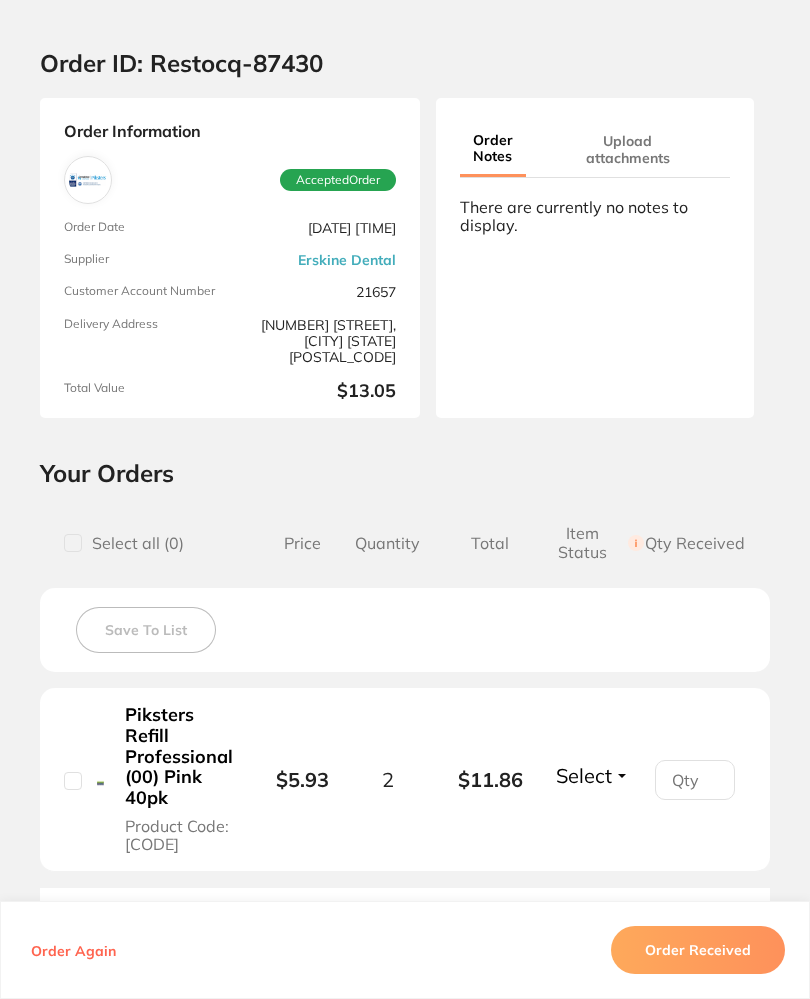 click on "Upload attachments" at bounding box center [628, 149] 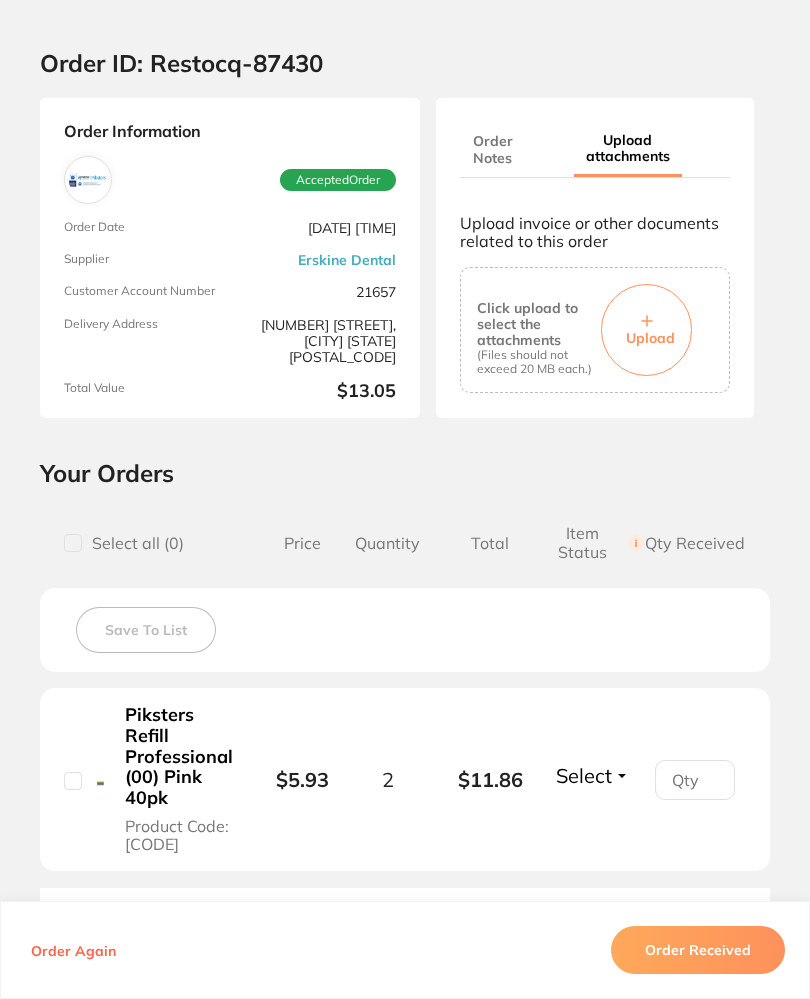 click on "Upload" at bounding box center (646, 330) 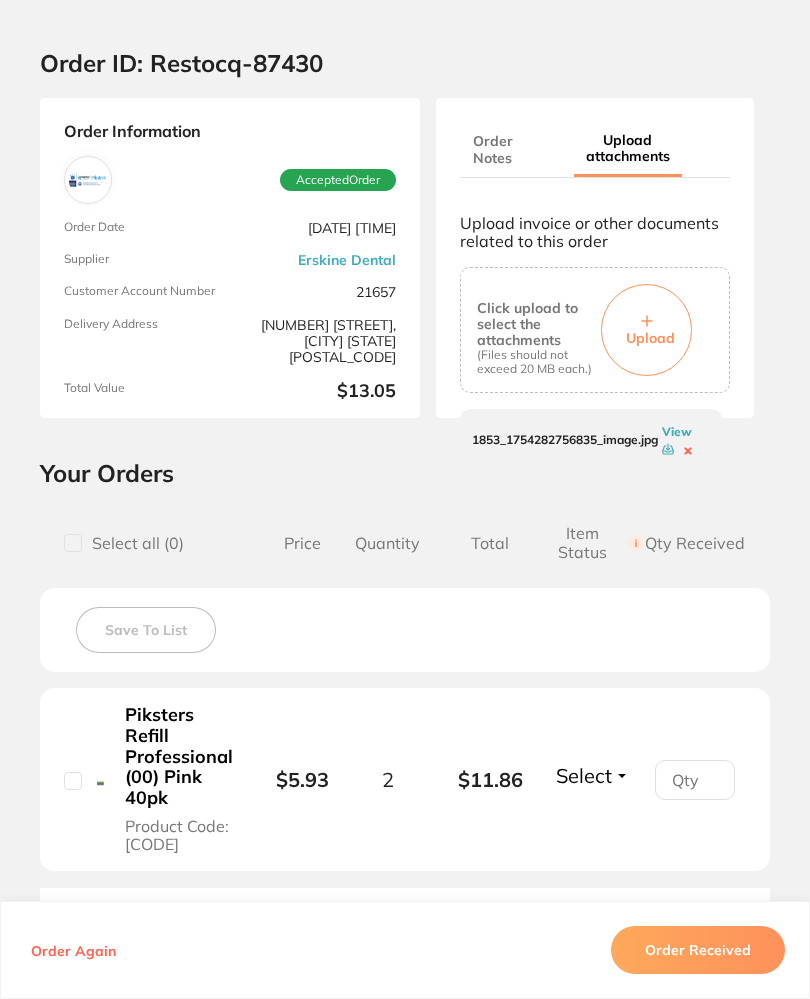 click on "Order Received" at bounding box center [698, 950] 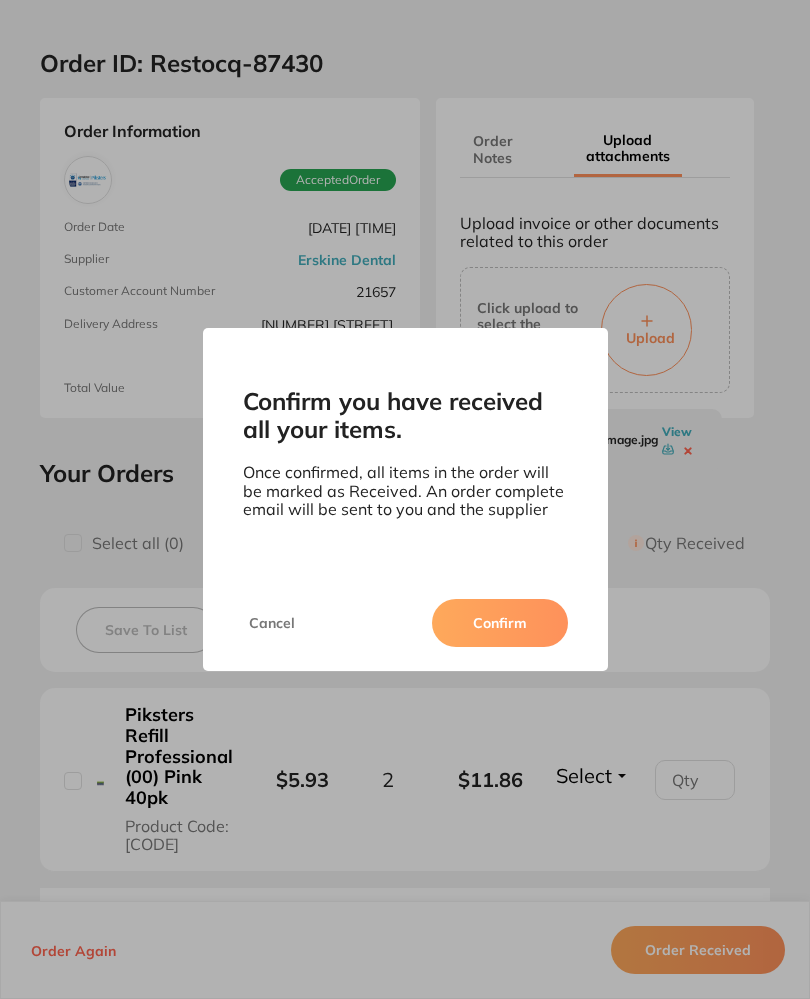 click on "Confirm" at bounding box center [500, 623] 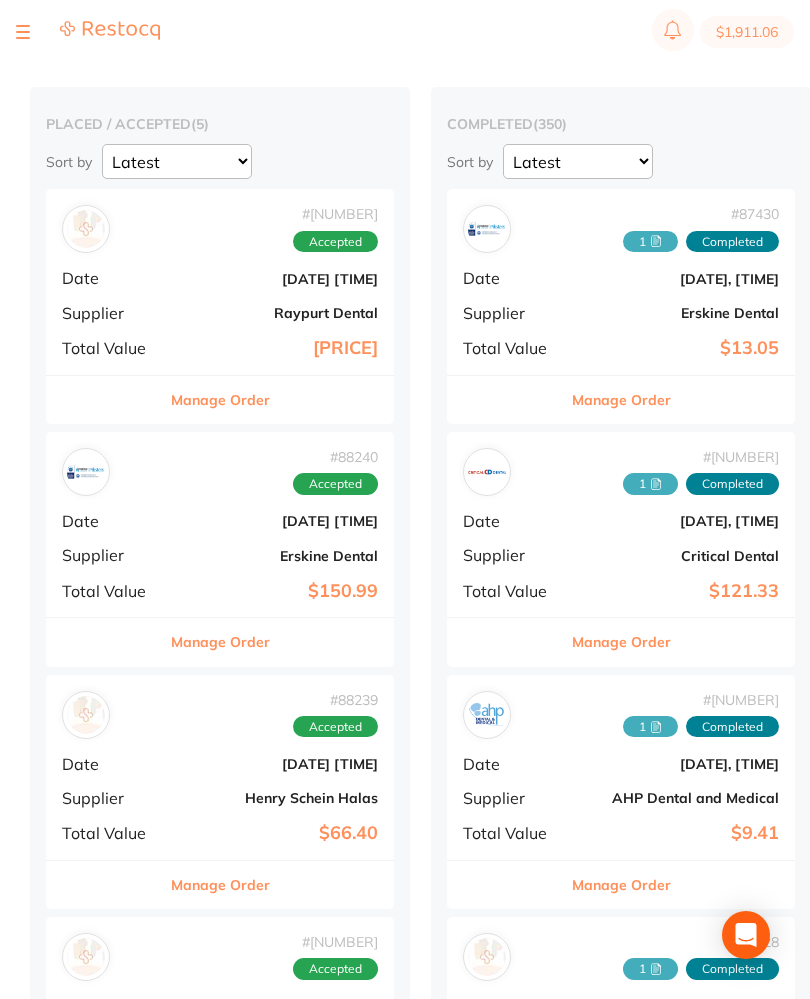 scroll, scrollTop: 0, scrollLeft: 0, axis: both 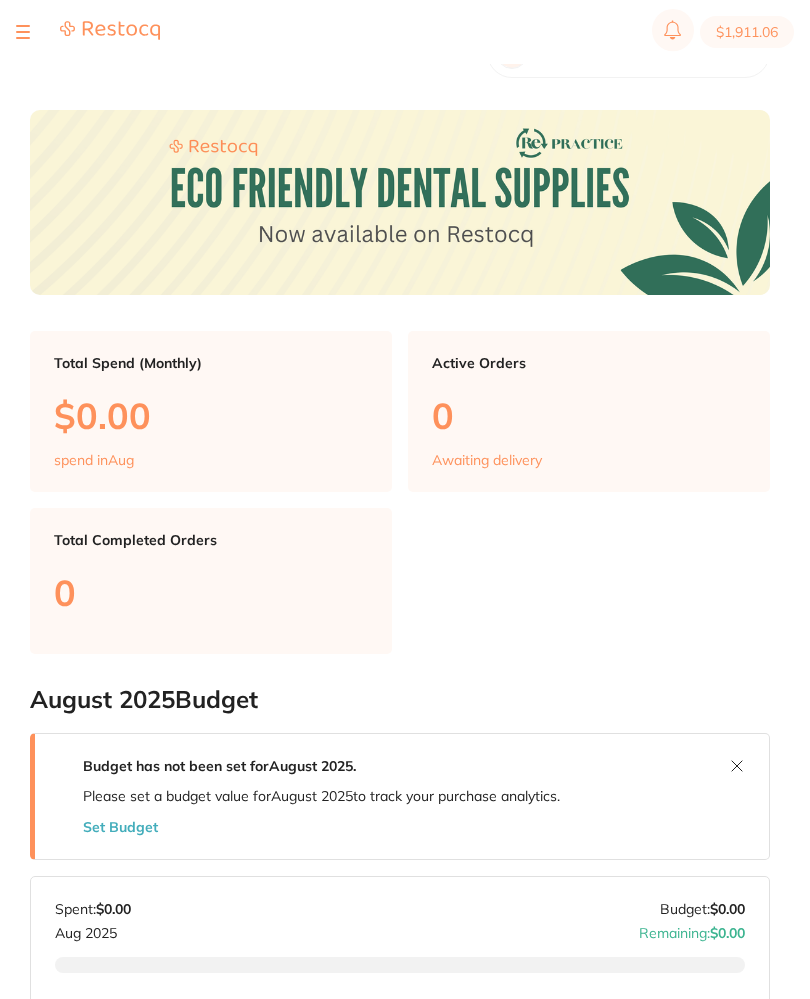 click at bounding box center [23, 32] 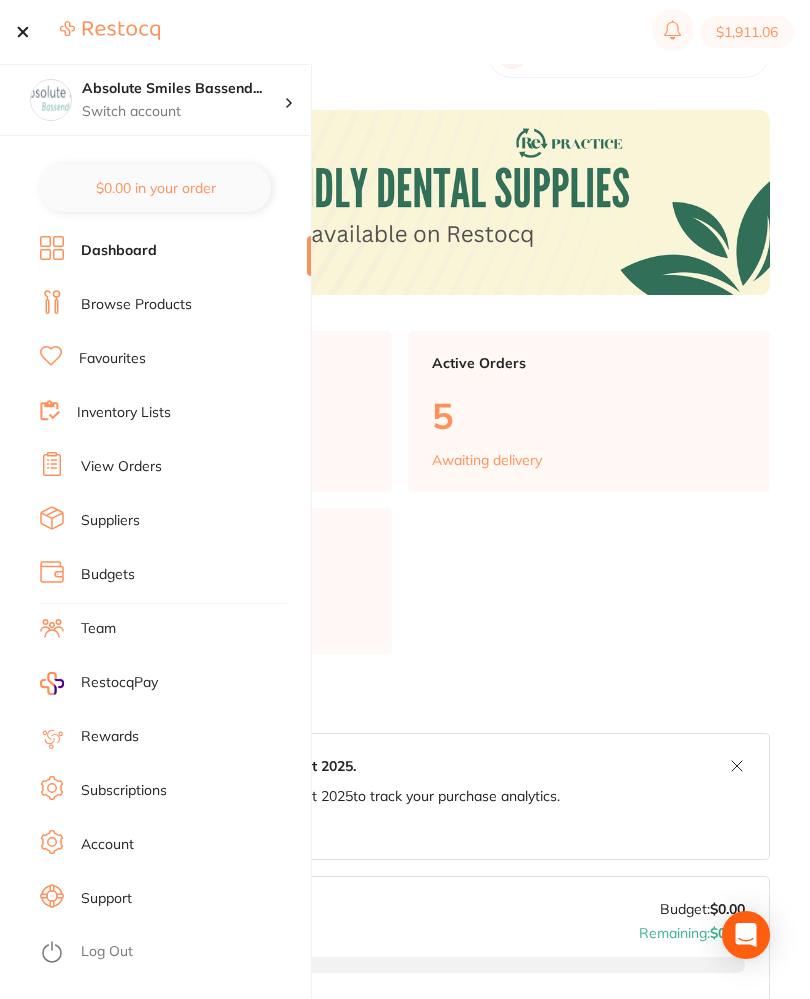 click on "View Orders" at bounding box center [121, 467] 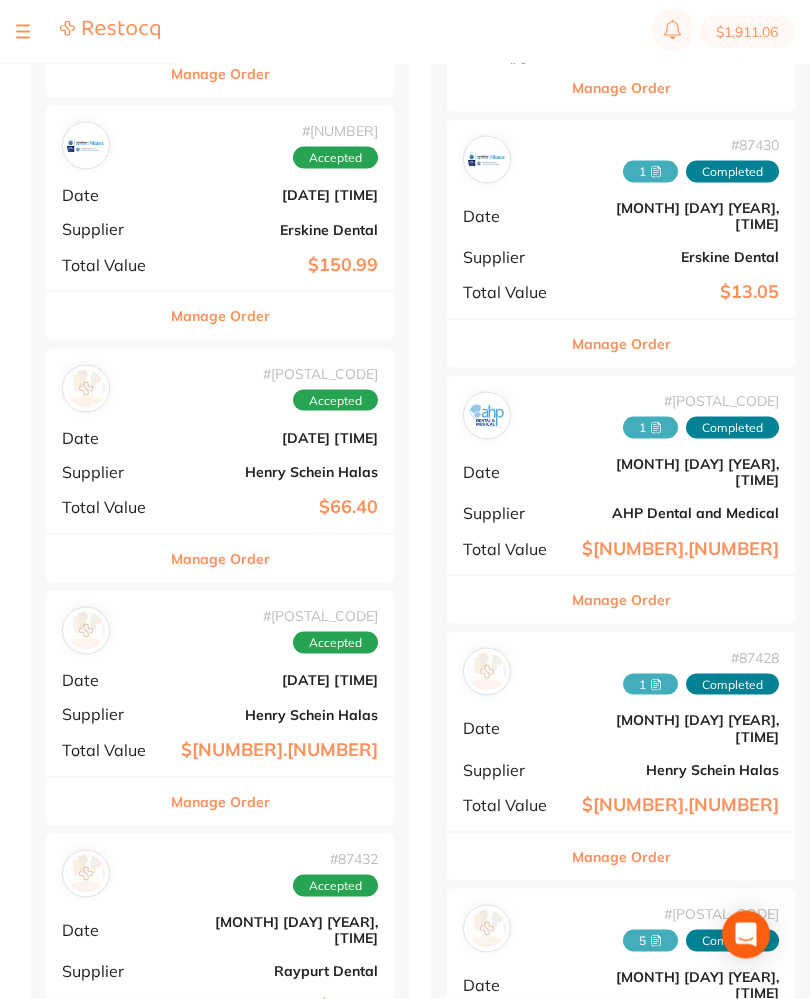 scroll, scrollTop: 434, scrollLeft: 0, axis: vertical 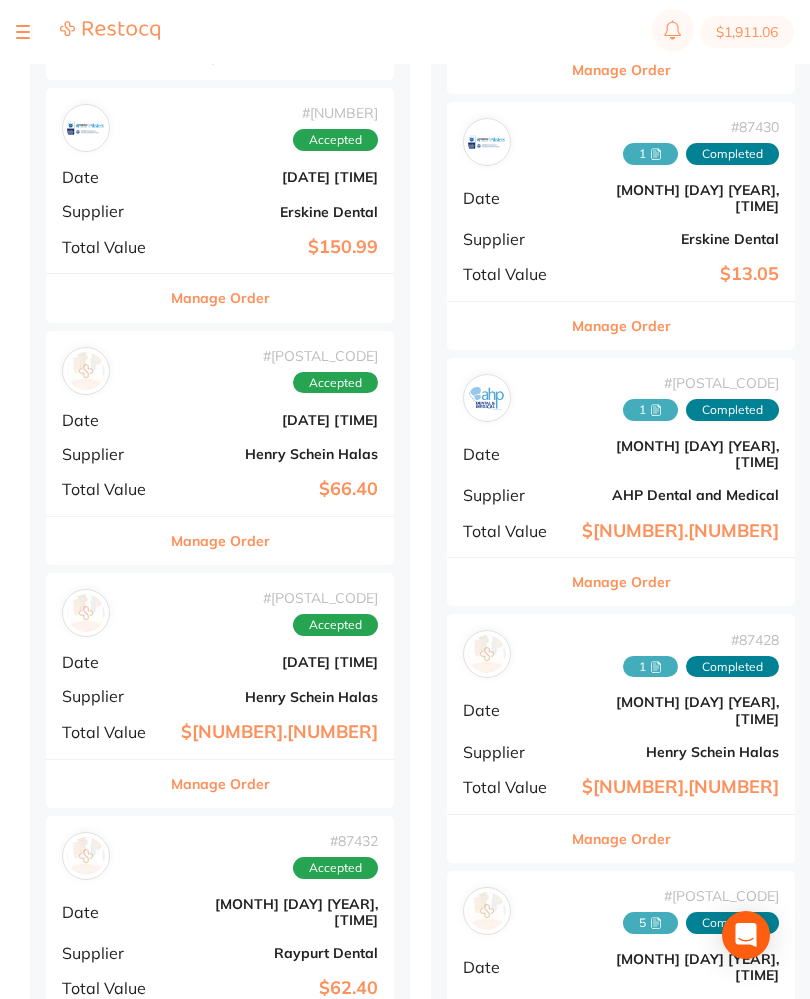 click on "[DATE] [TIME]" at bounding box center (278, 662) 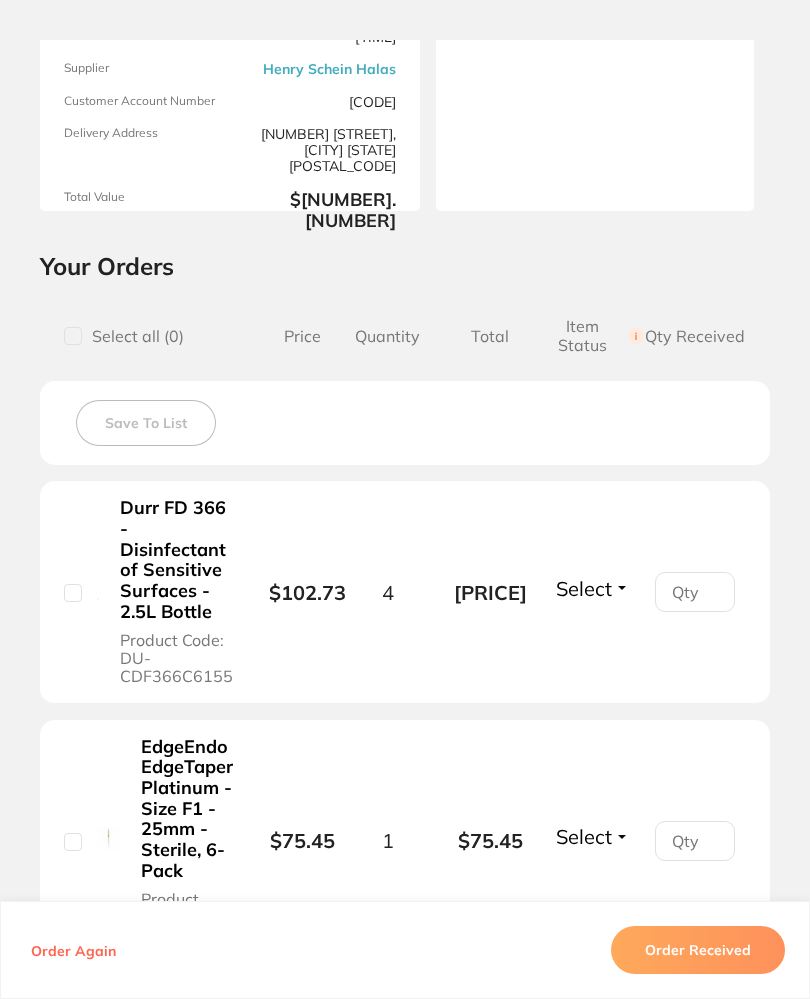 scroll, scrollTop: 303, scrollLeft: 0, axis: vertical 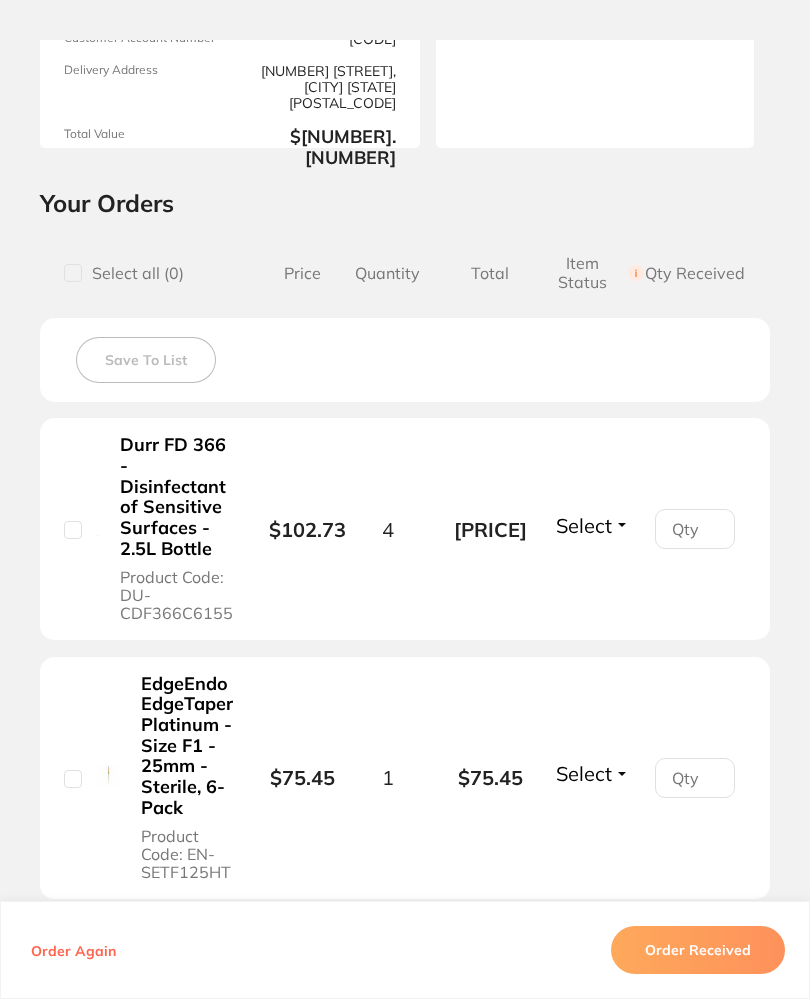 click on "Select" at bounding box center [584, 525] 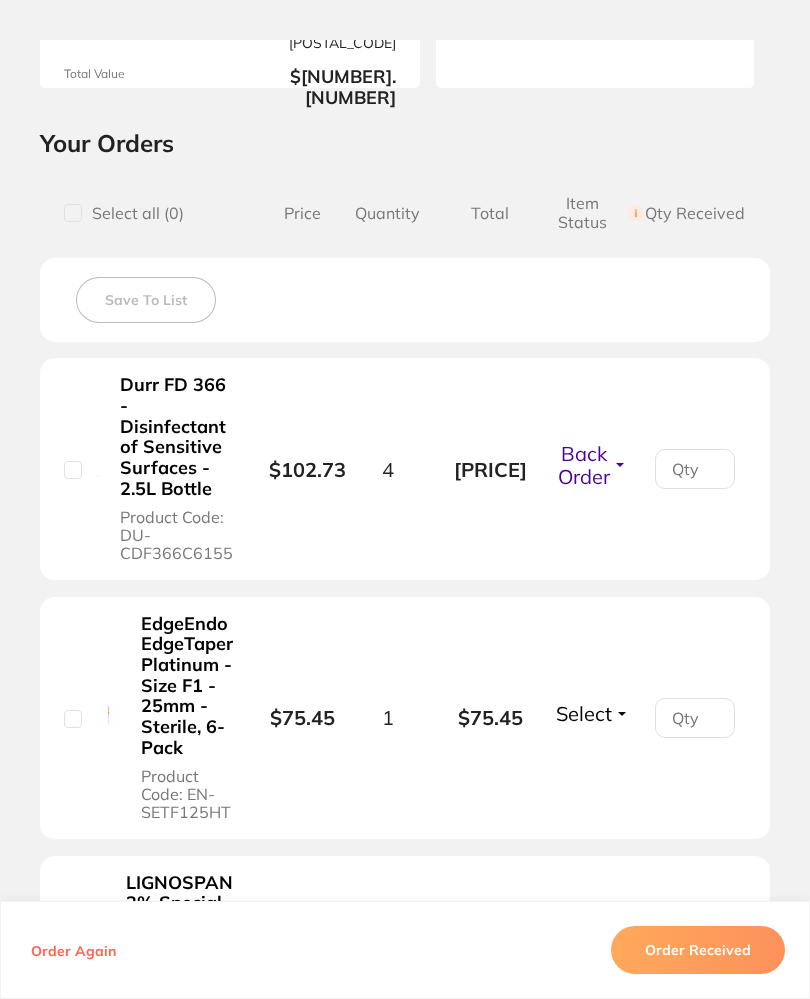 scroll, scrollTop: 426, scrollLeft: 0, axis: vertical 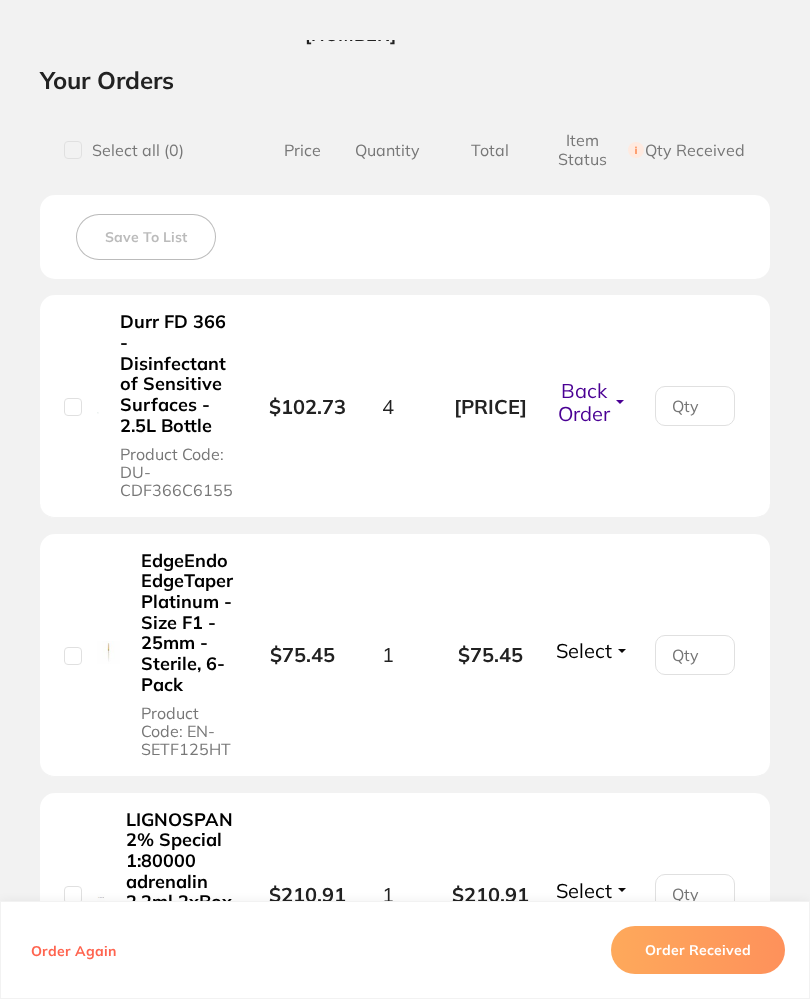 click on "Select" at bounding box center [584, 650] 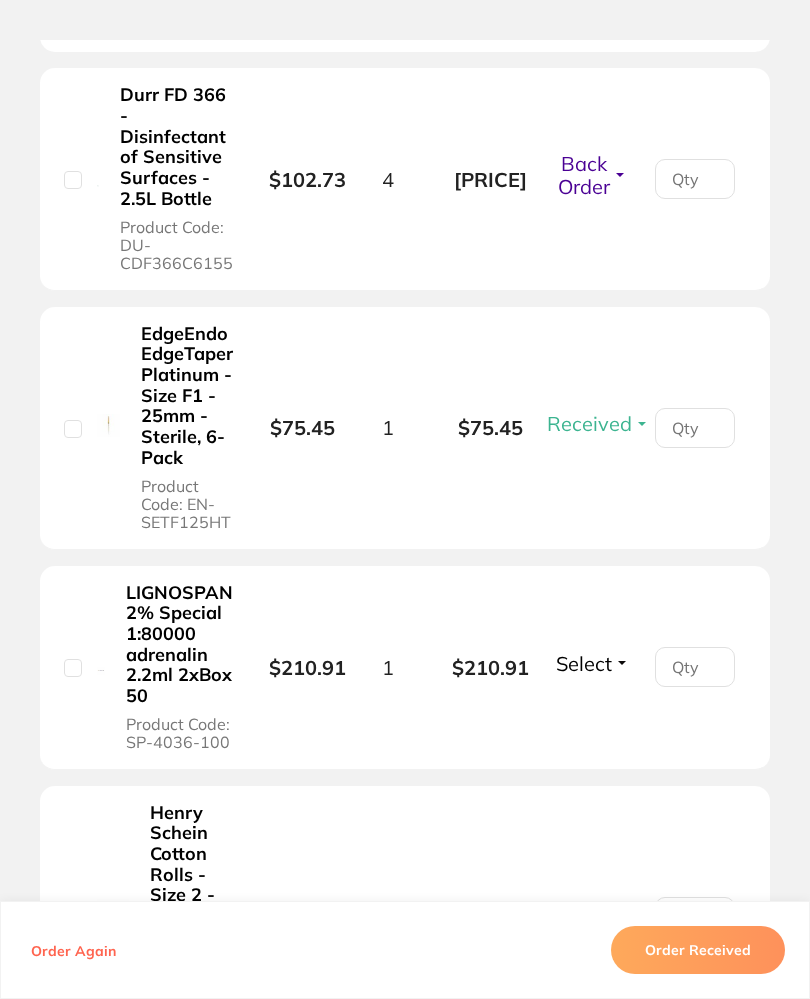 scroll, scrollTop: 660, scrollLeft: 0, axis: vertical 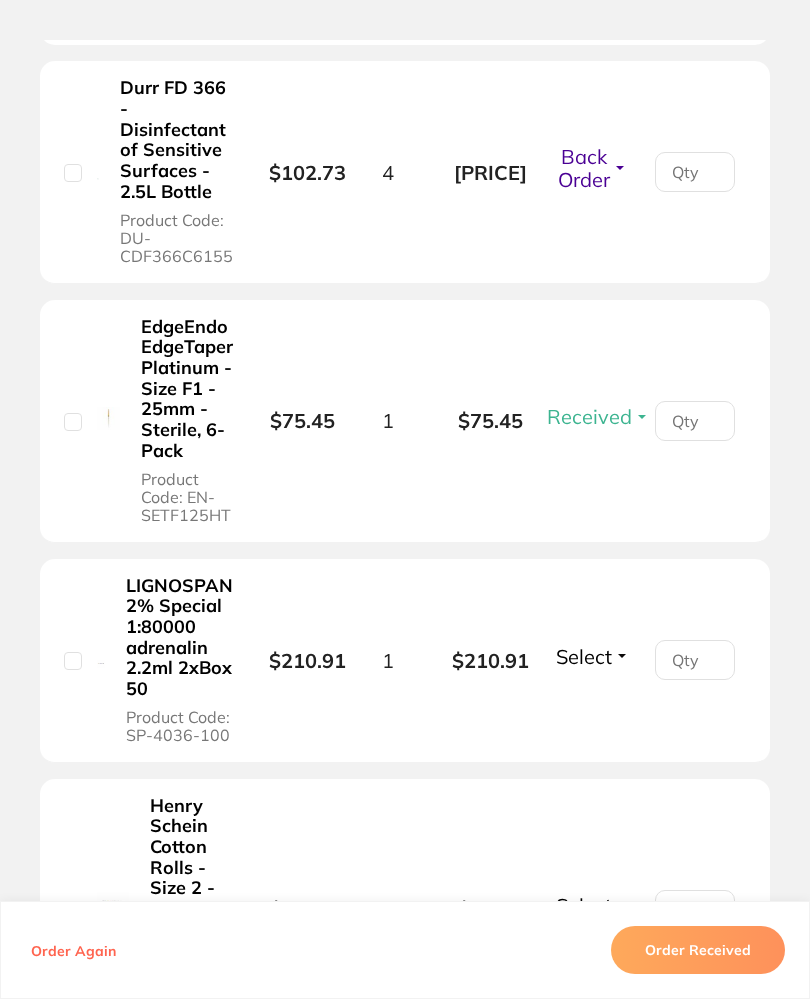 click on "Select" at bounding box center [584, 656] 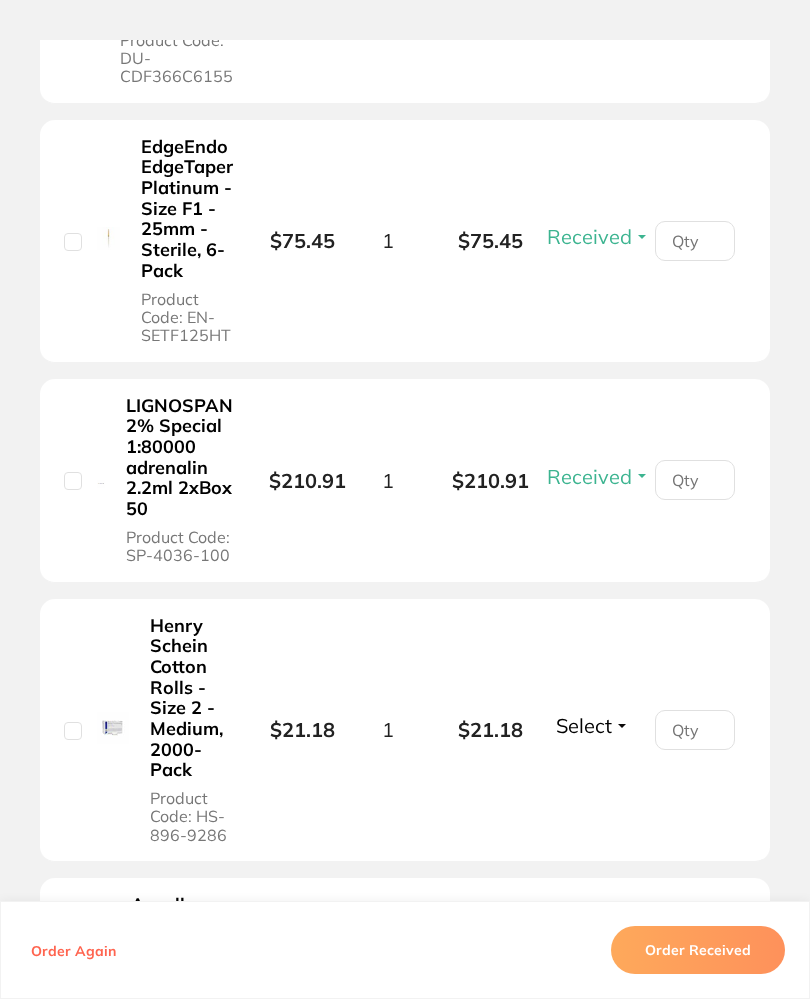 scroll, scrollTop: 843, scrollLeft: 0, axis: vertical 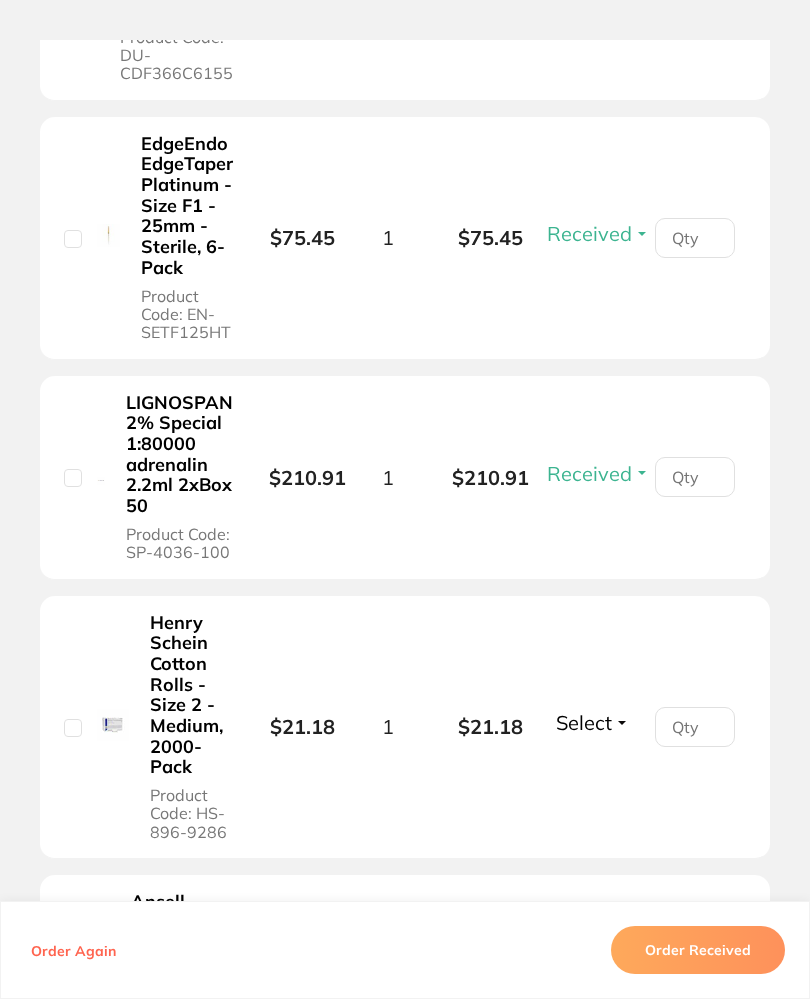 click on "Select" at bounding box center (584, 722) 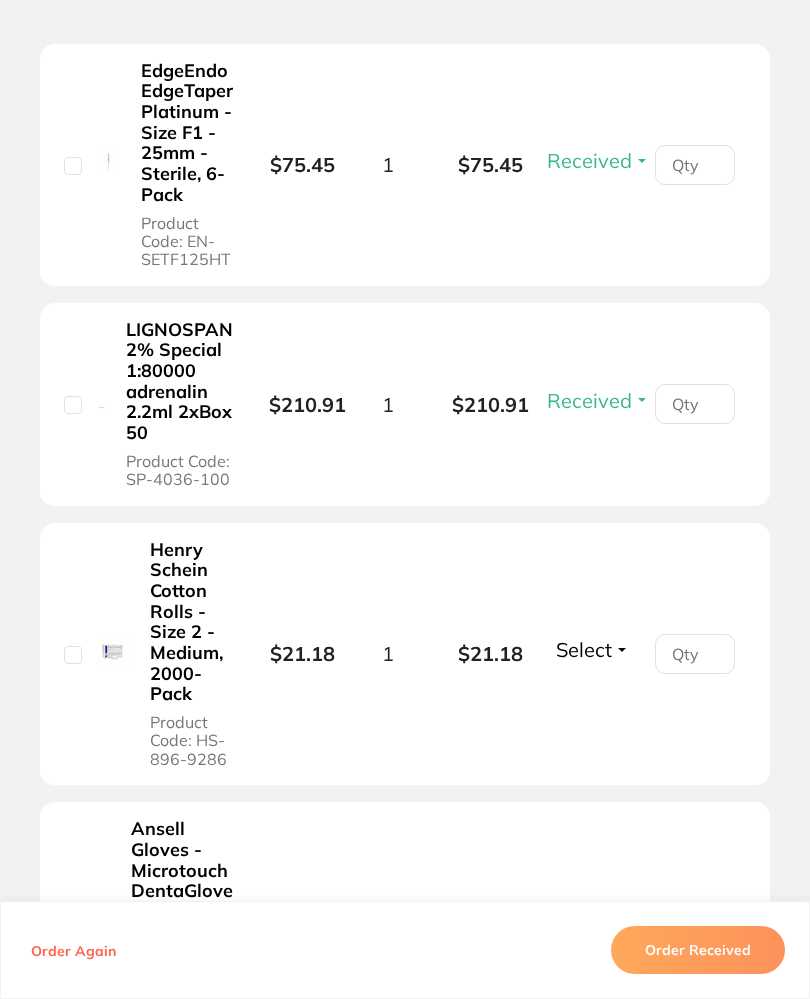 scroll, scrollTop: 922, scrollLeft: 0, axis: vertical 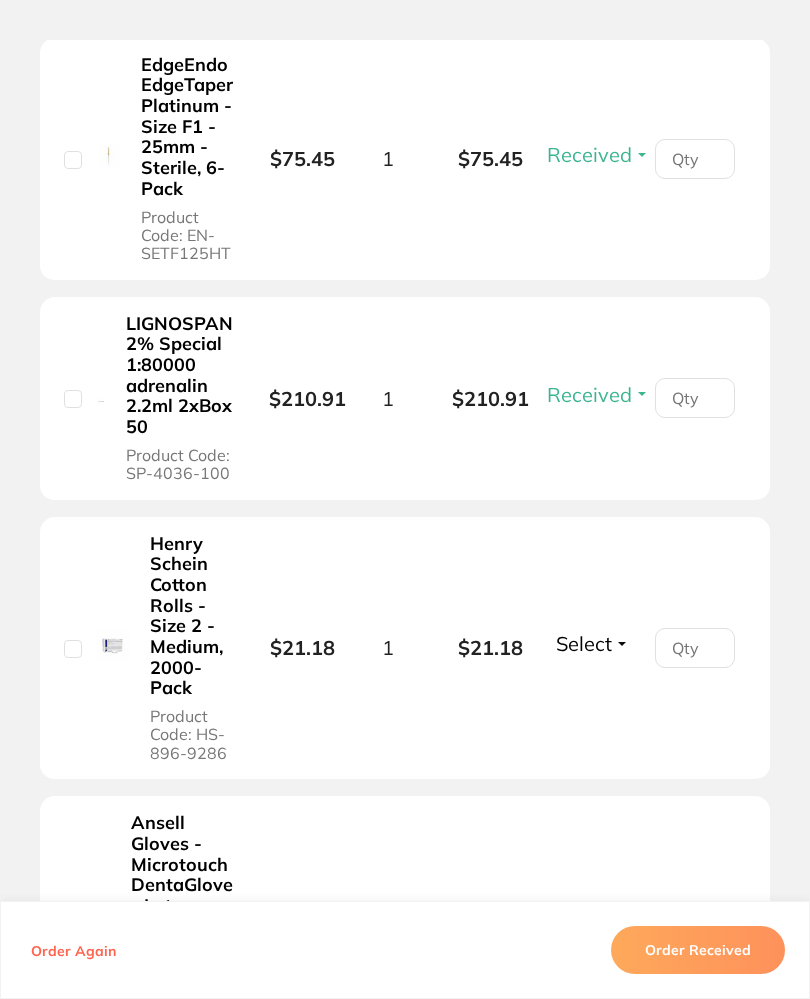 click on "Received" at bounding box center [592, 626] 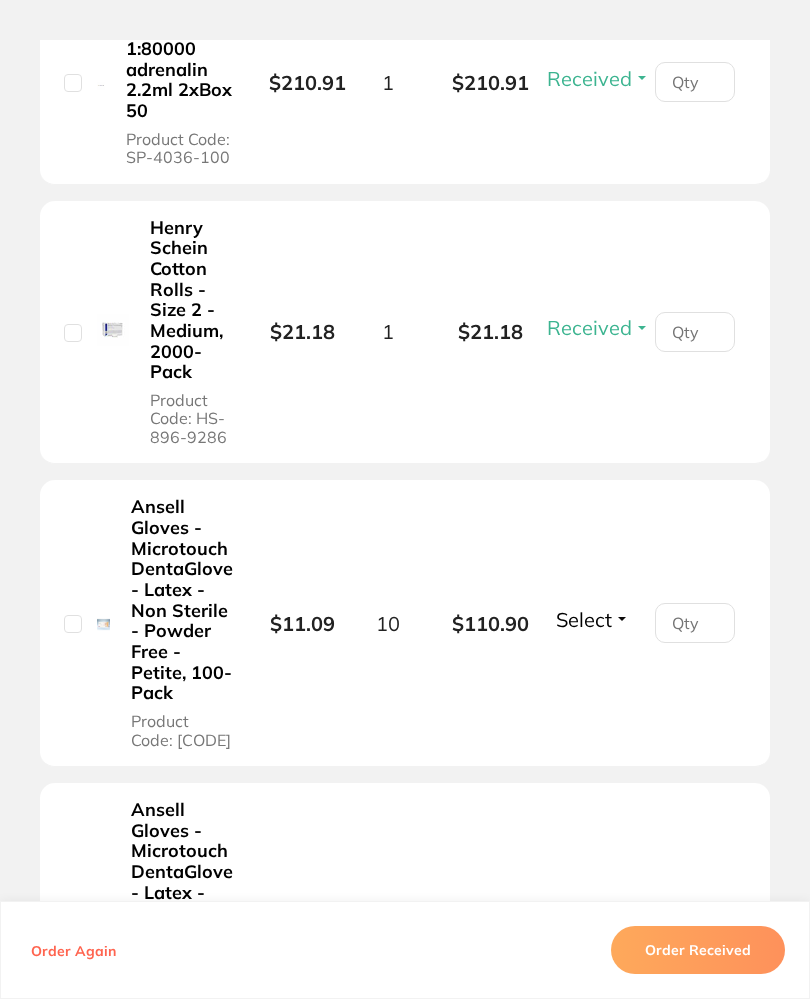 scroll, scrollTop: 1249, scrollLeft: 0, axis: vertical 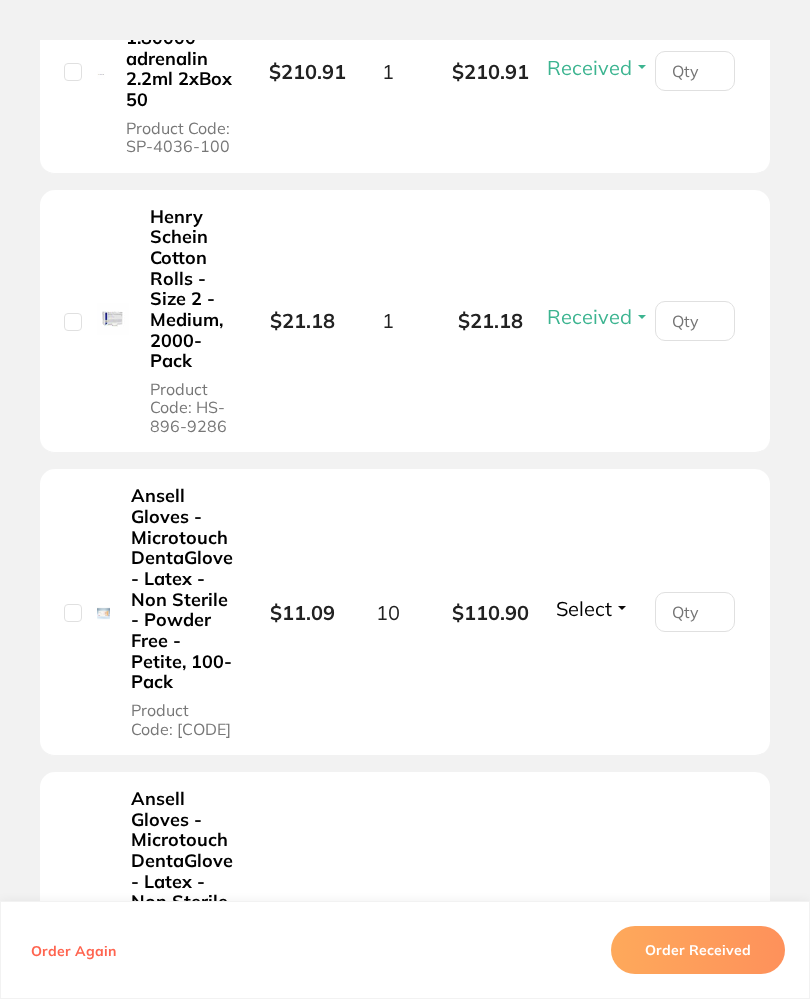 click on "Select" at bounding box center (584, 608) 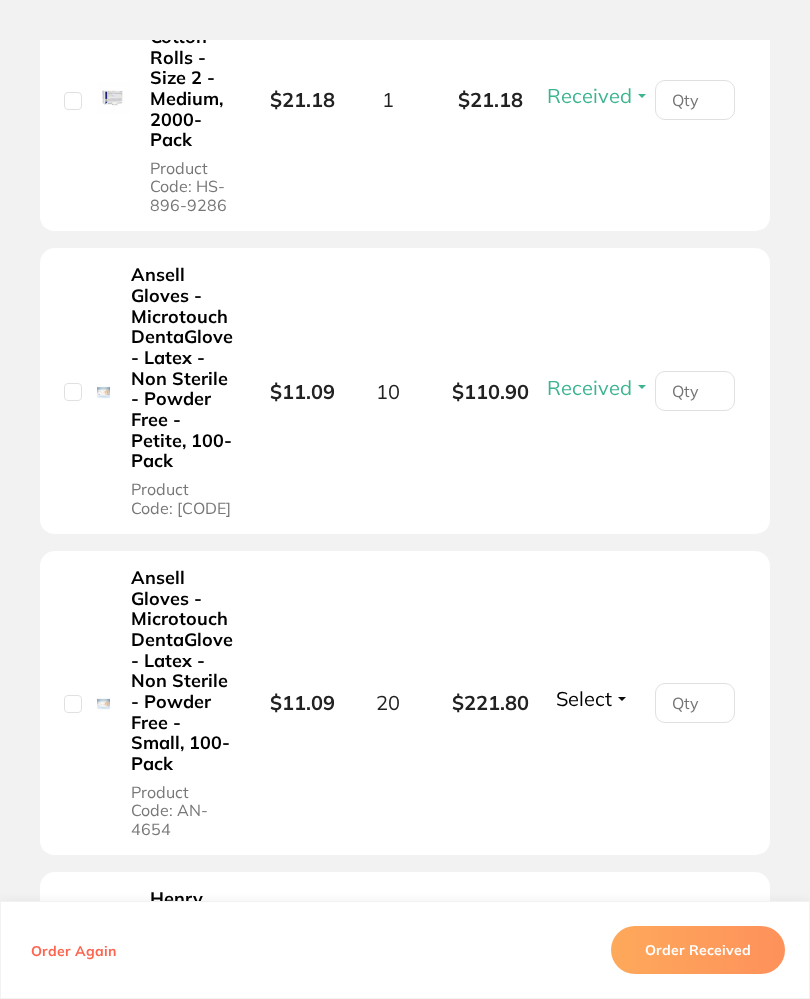 scroll, scrollTop: 1472, scrollLeft: 0, axis: vertical 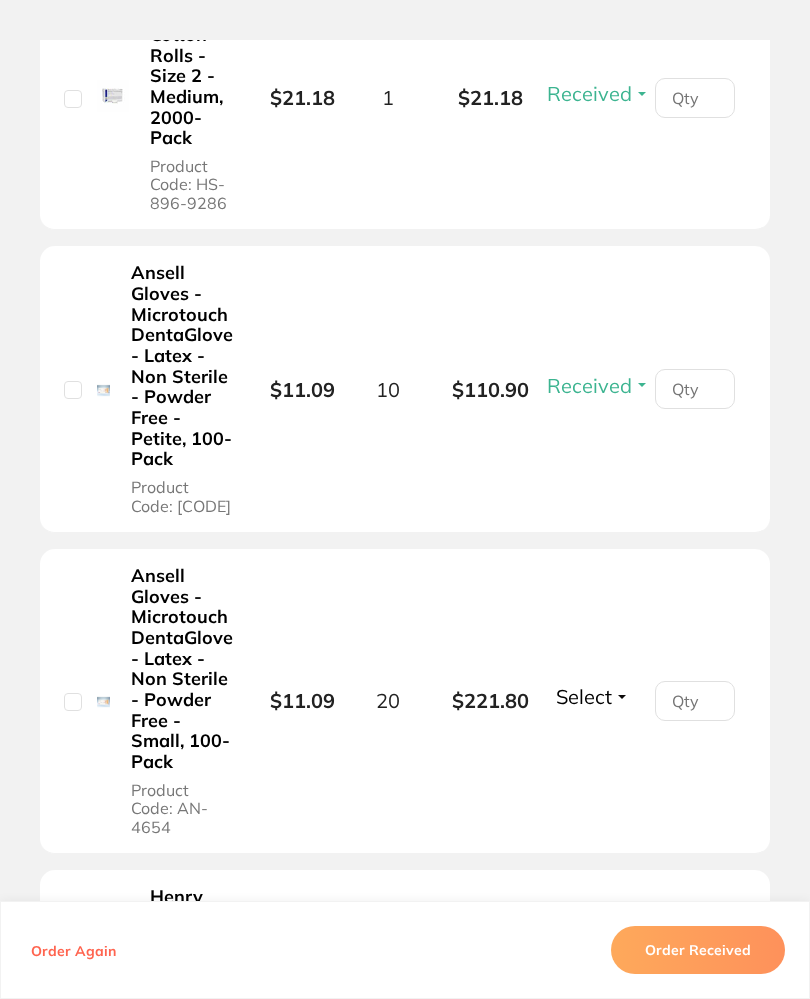click on "Select" at bounding box center (584, 696) 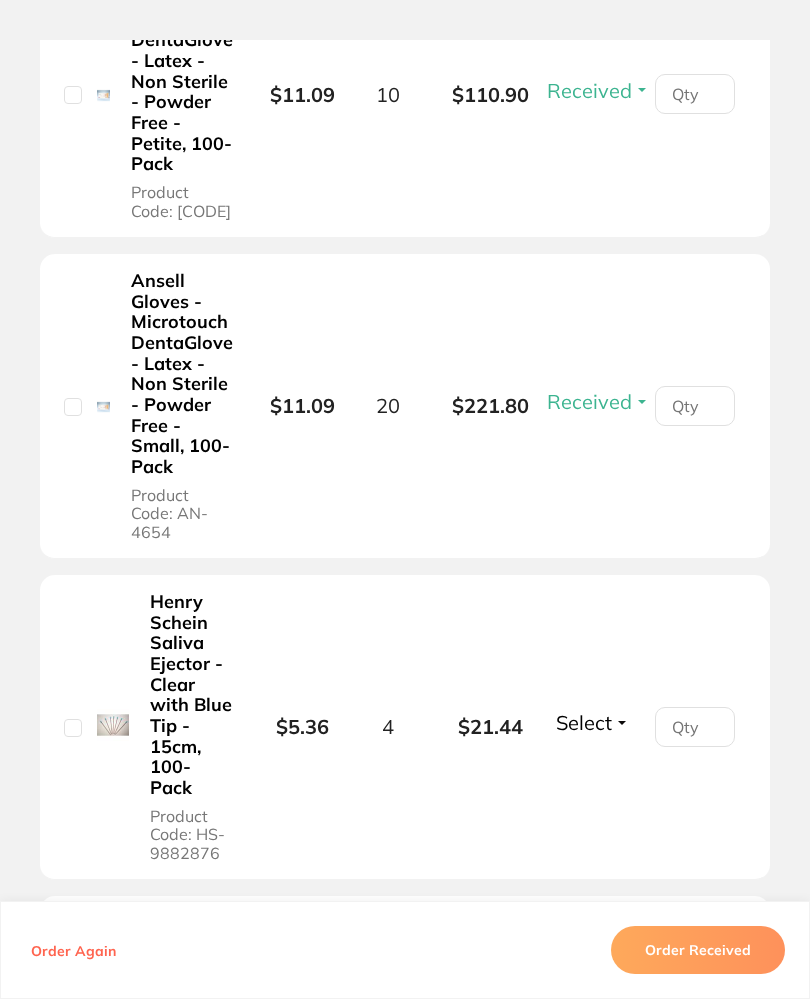 scroll, scrollTop: 1790, scrollLeft: 0, axis: vertical 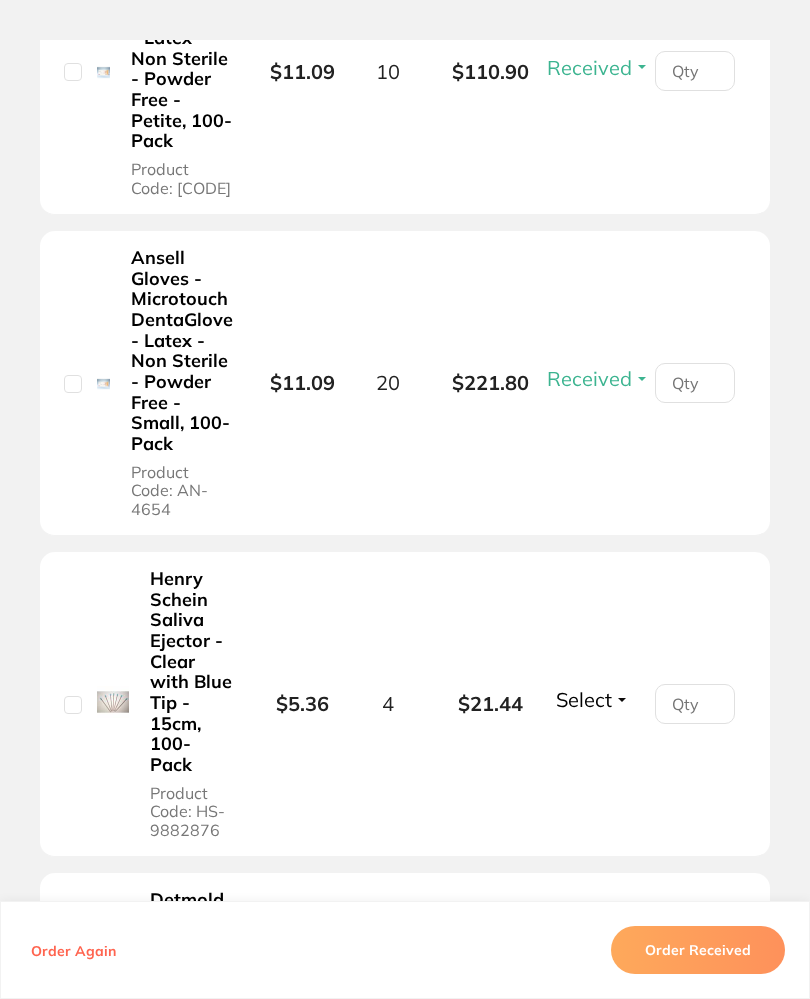 click on "Select" at bounding box center [584, 699] 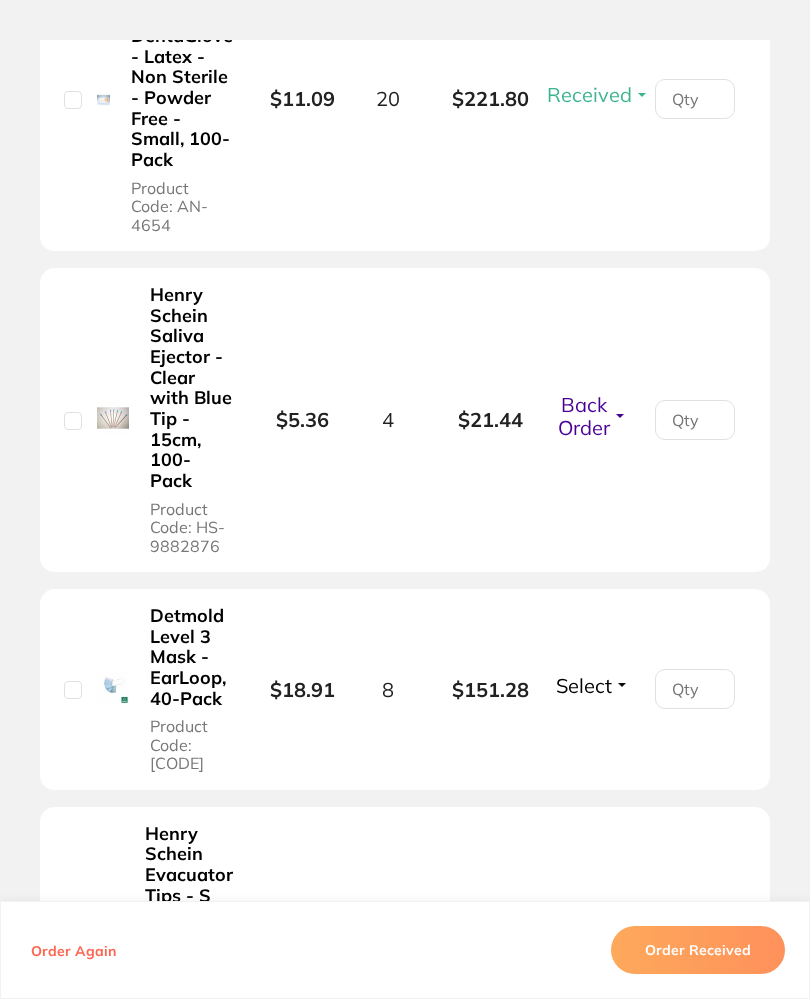 scroll, scrollTop: 2082, scrollLeft: 0, axis: vertical 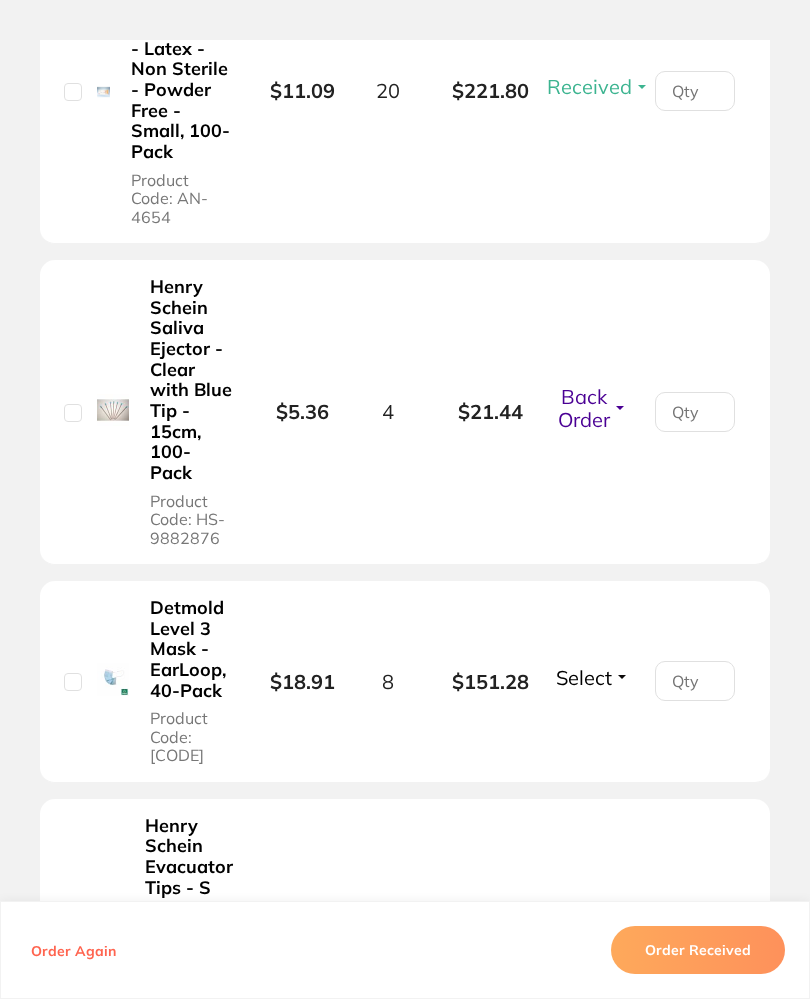 click on "Select" at bounding box center (593, 677) 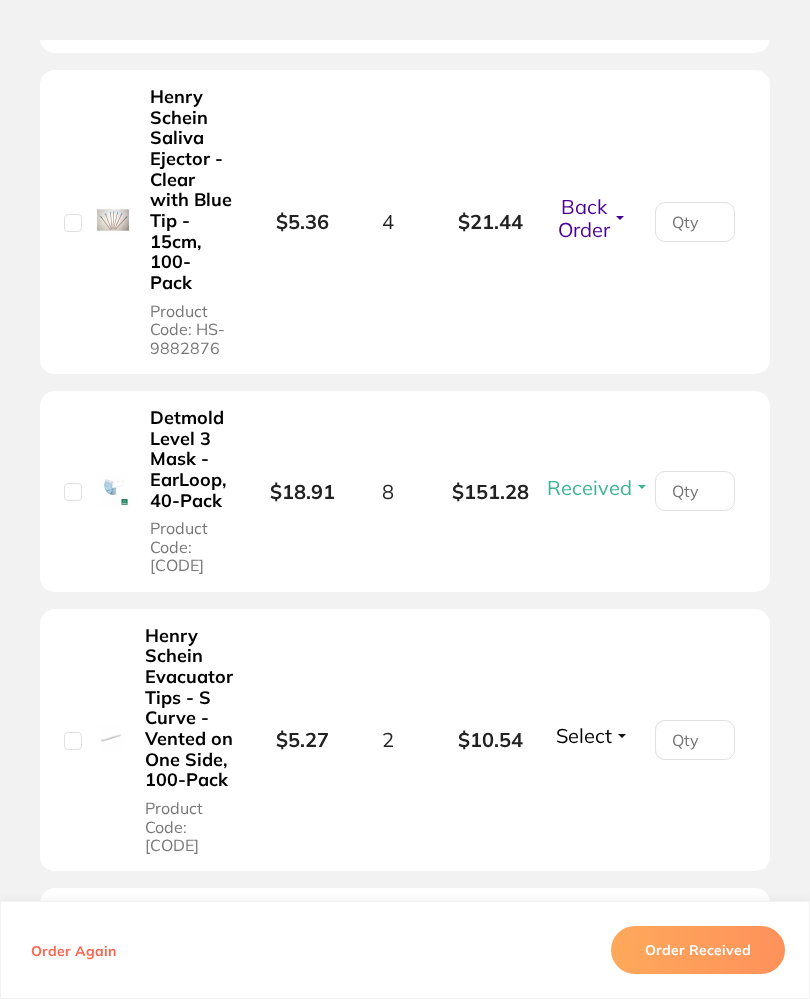 scroll, scrollTop: 2278, scrollLeft: 0, axis: vertical 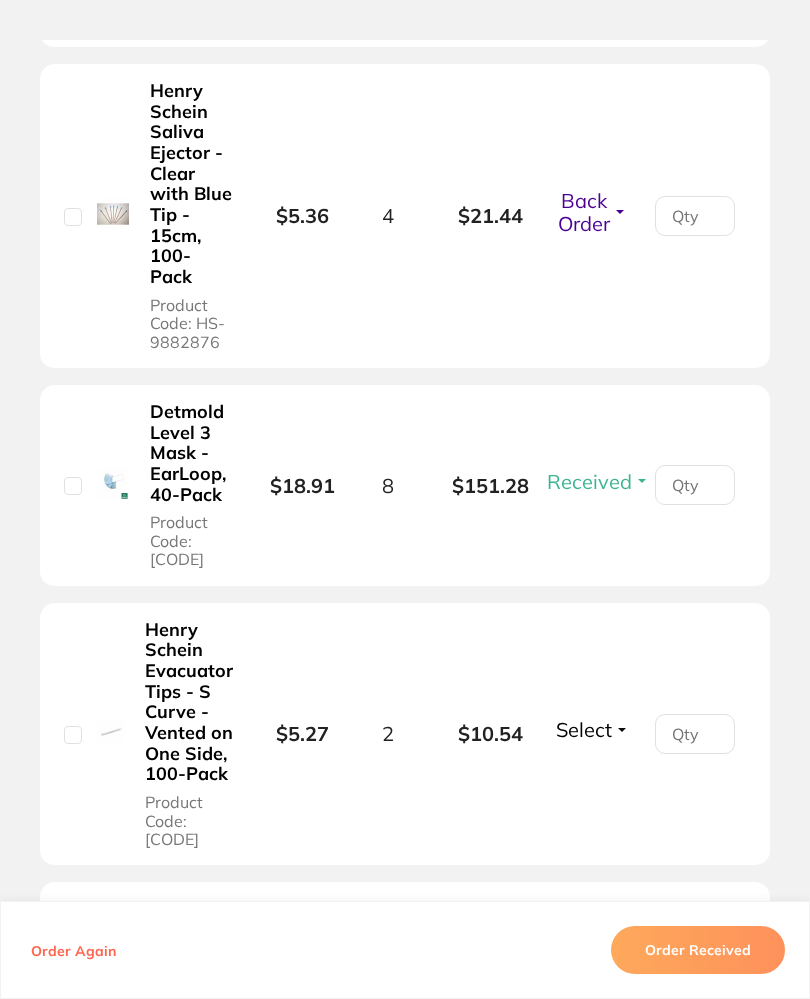 click on "Select" at bounding box center (584, 729) 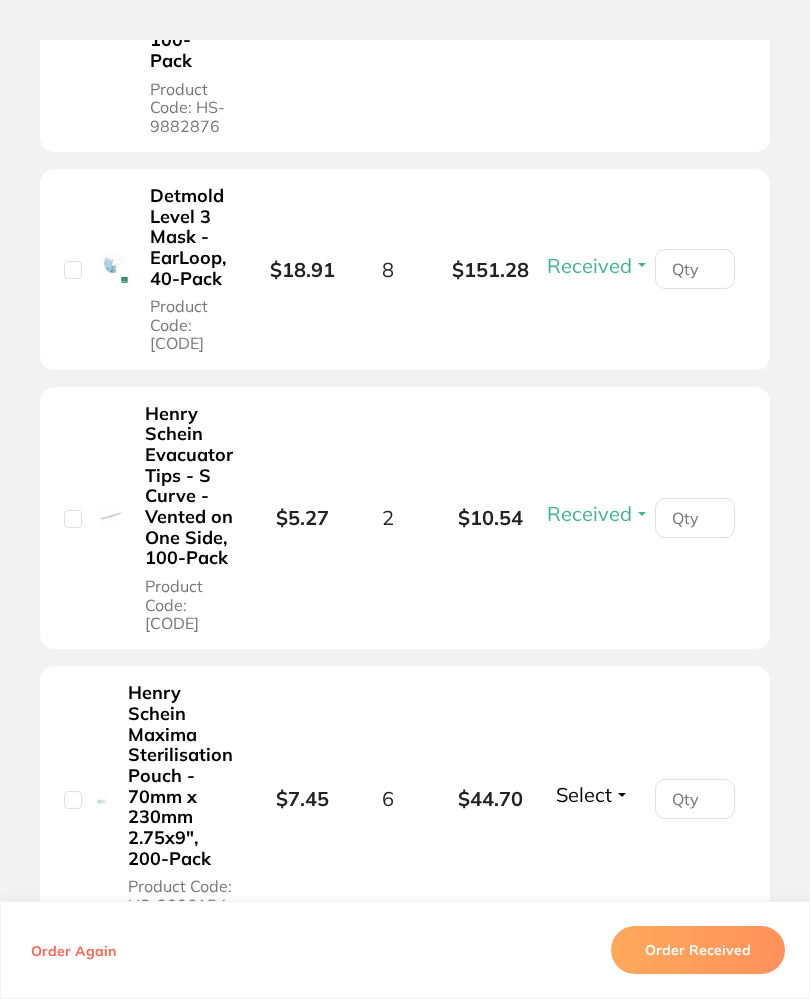 scroll, scrollTop: 2558, scrollLeft: 0, axis: vertical 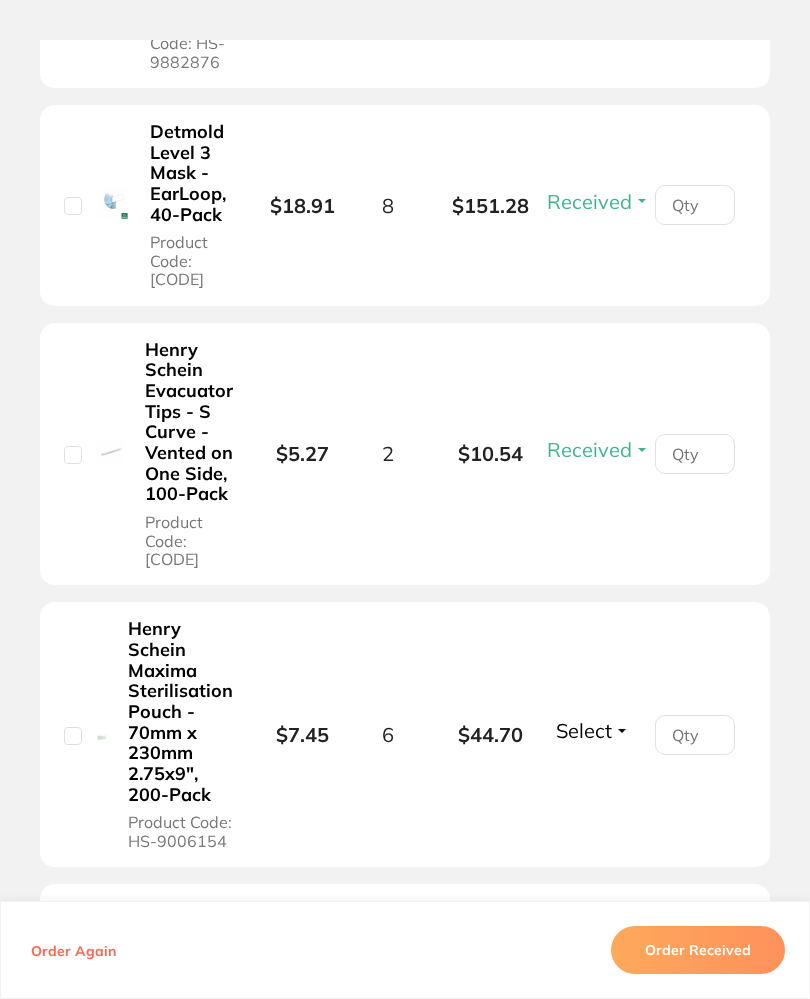 click on "Select" at bounding box center [584, 730] 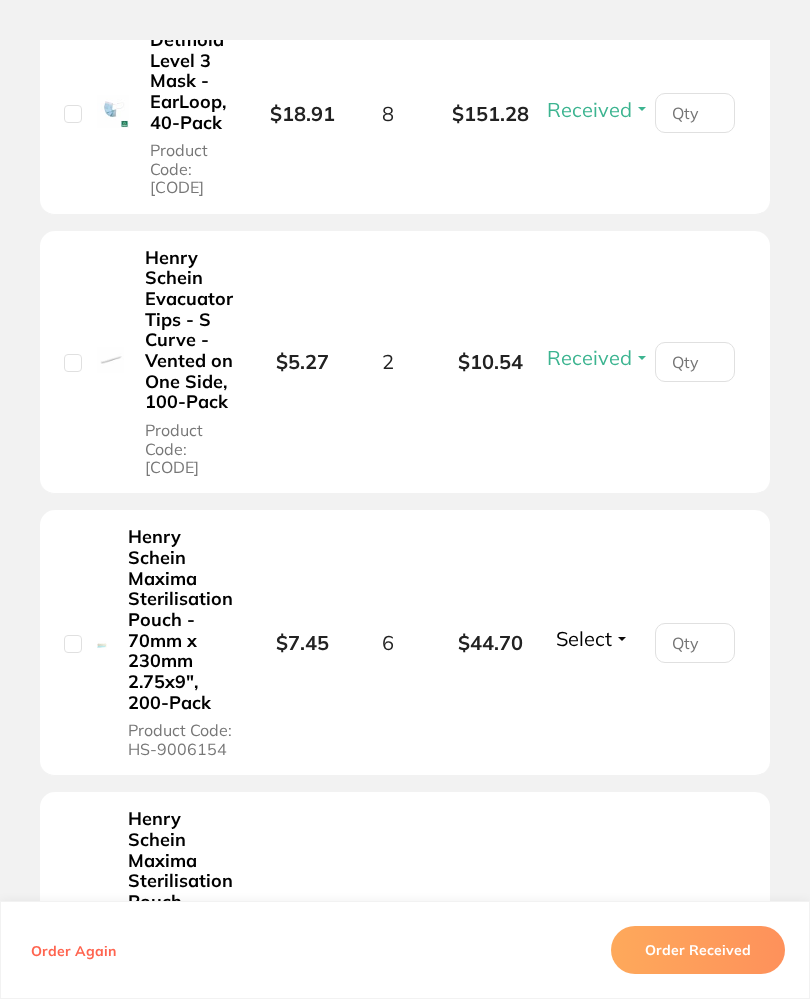 scroll, scrollTop: 2653, scrollLeft: 0, axis: vertical 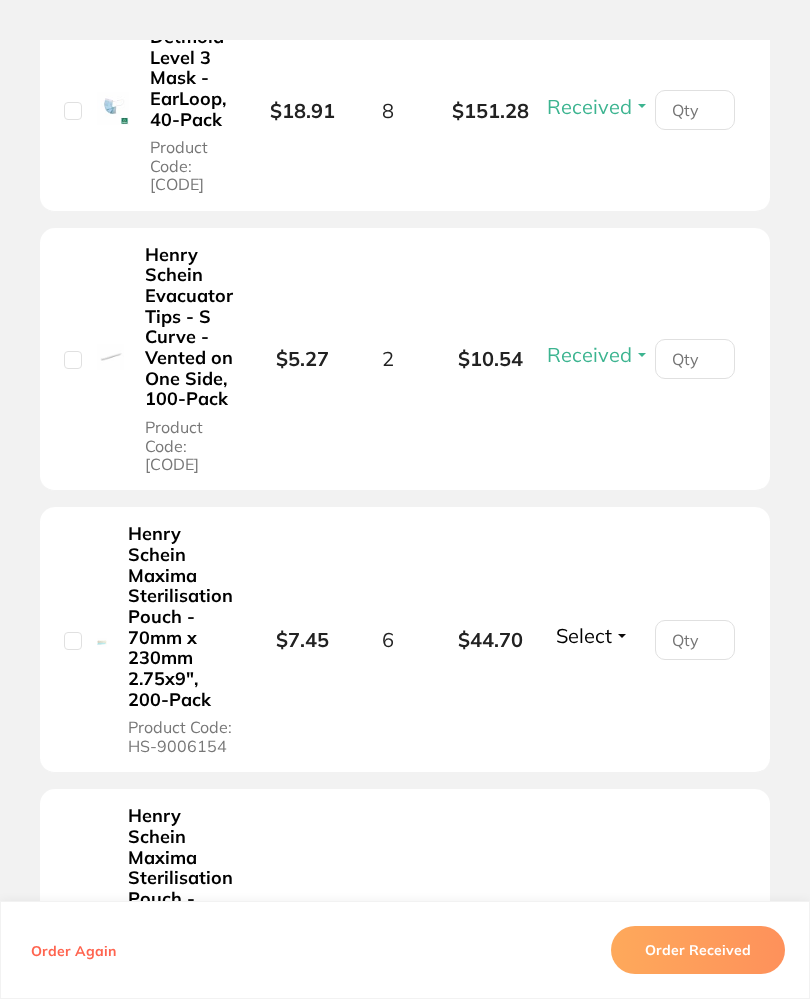 click on "Select" at bounding box center (584, 635) 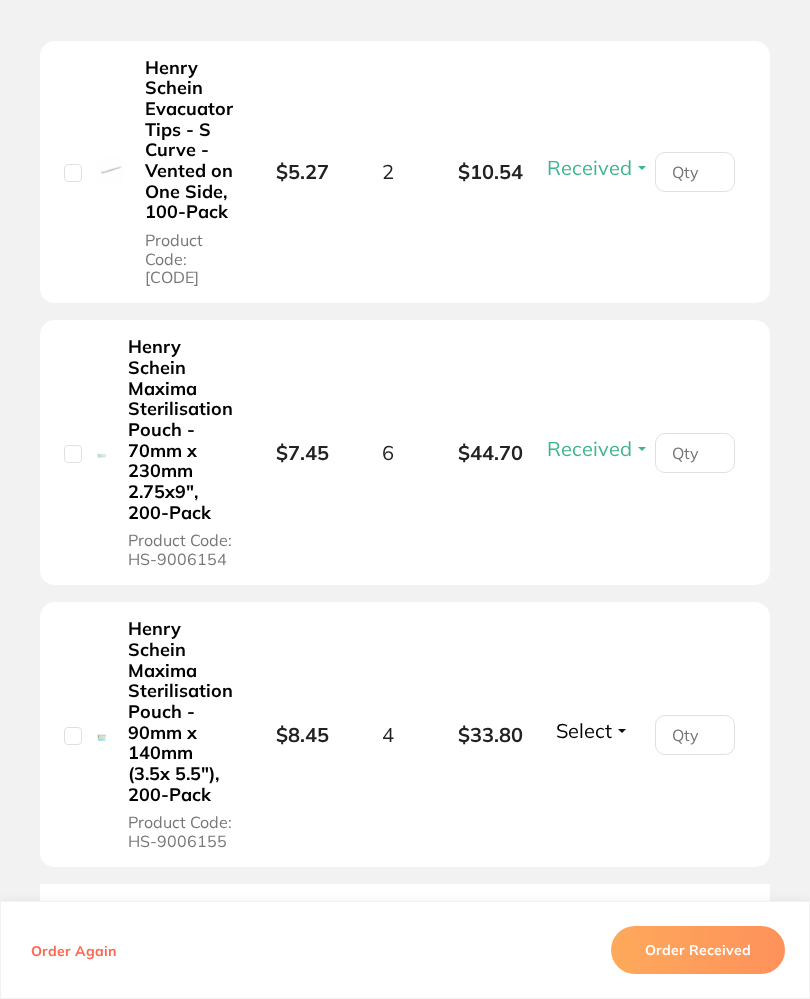 scroll, scrollTop: 2842, scrollLeft: 0, axis: vertical 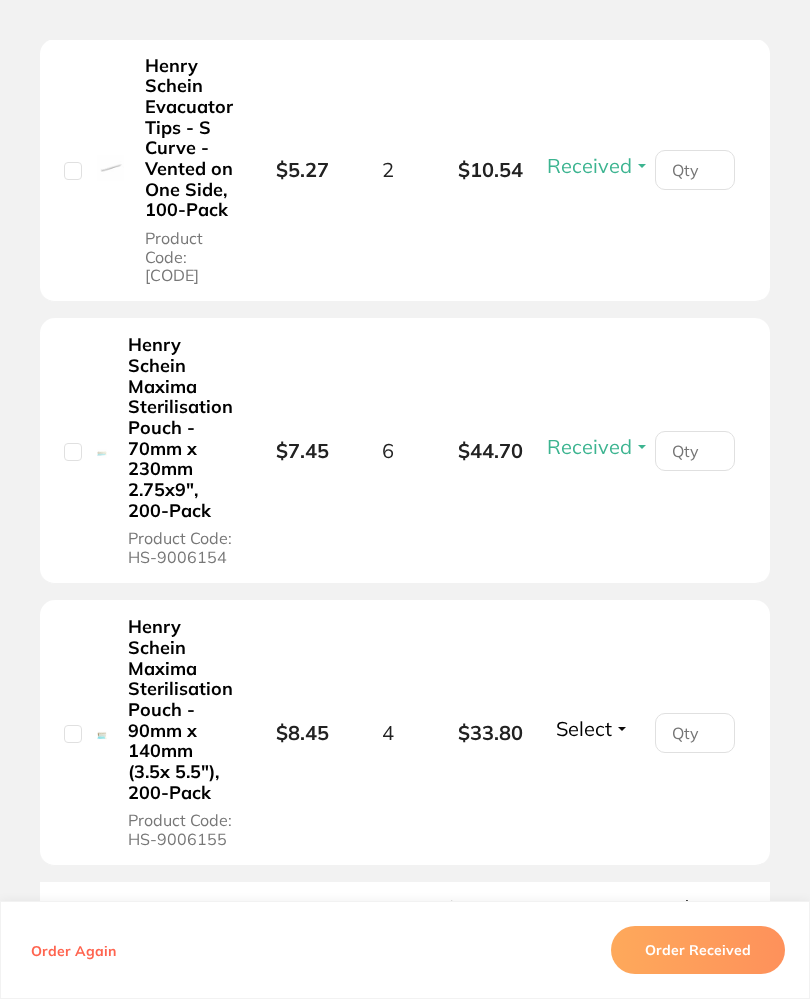 click on "Select" at bounding box center (584, 728) 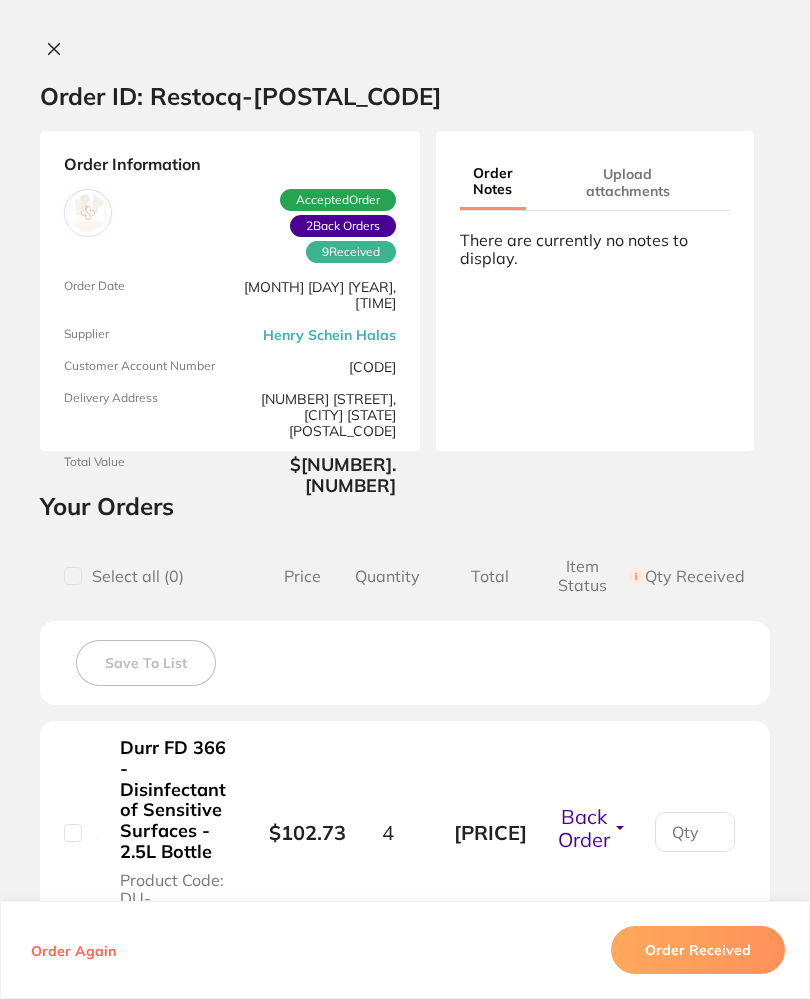 scroll, scrollTop: 0, scrollLeft: 0, axis: both 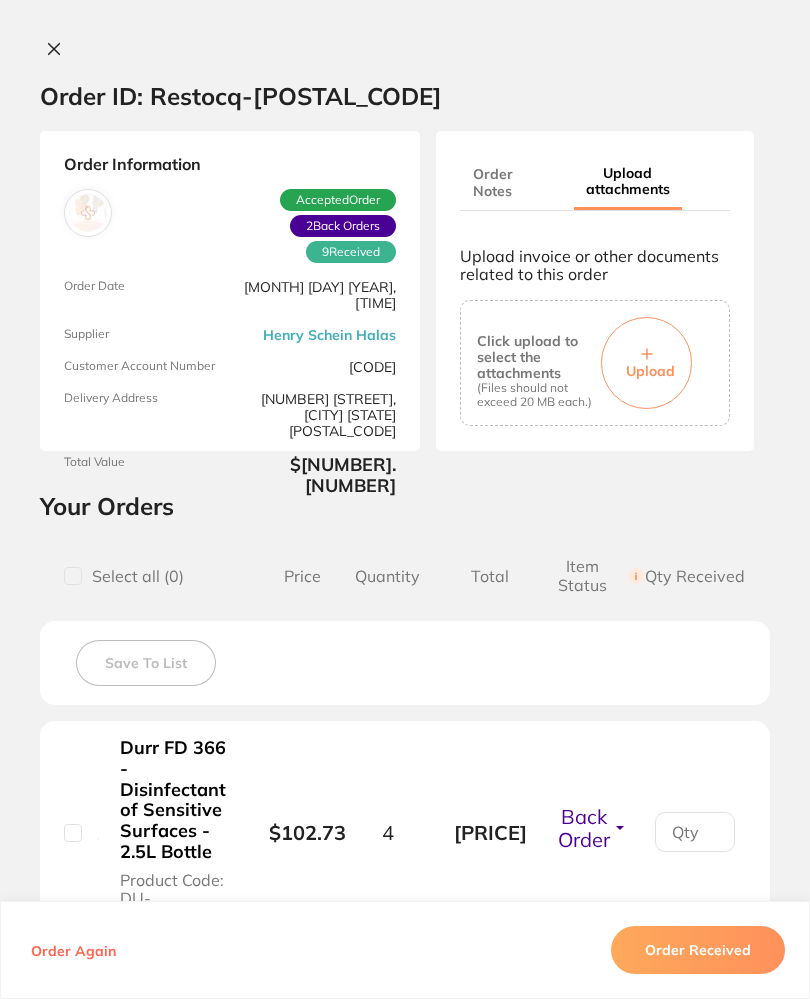 click on "Upload" at bounding box center [650, 371] 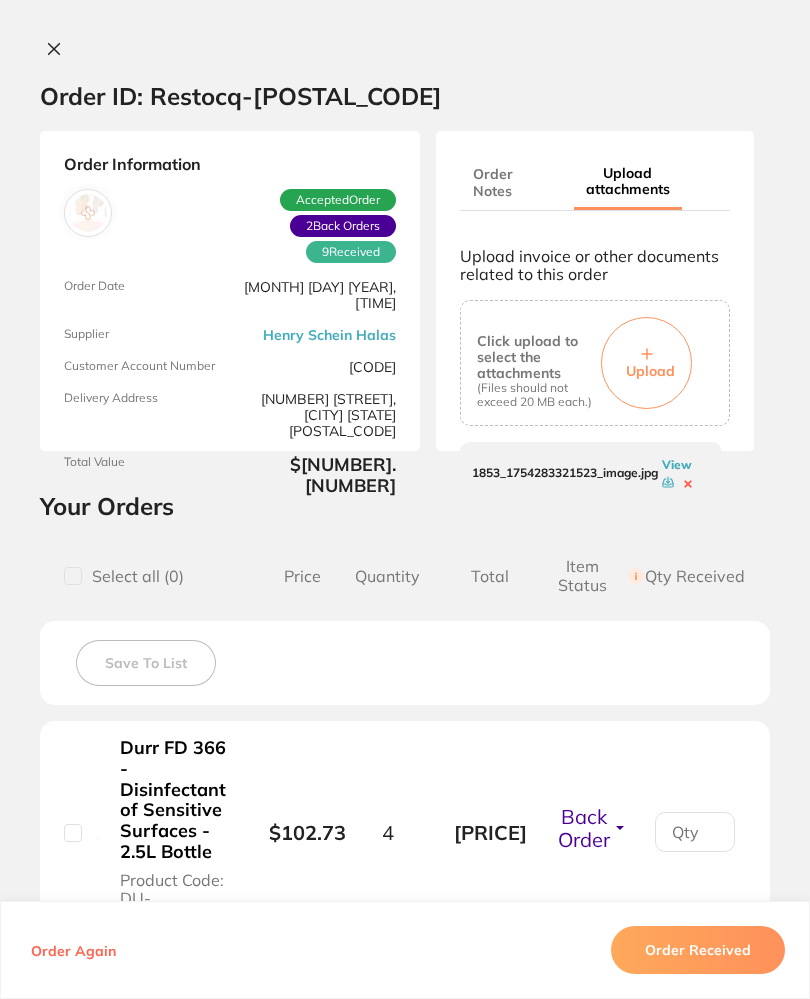 click on "Upload" at bounding box center [650, 371] 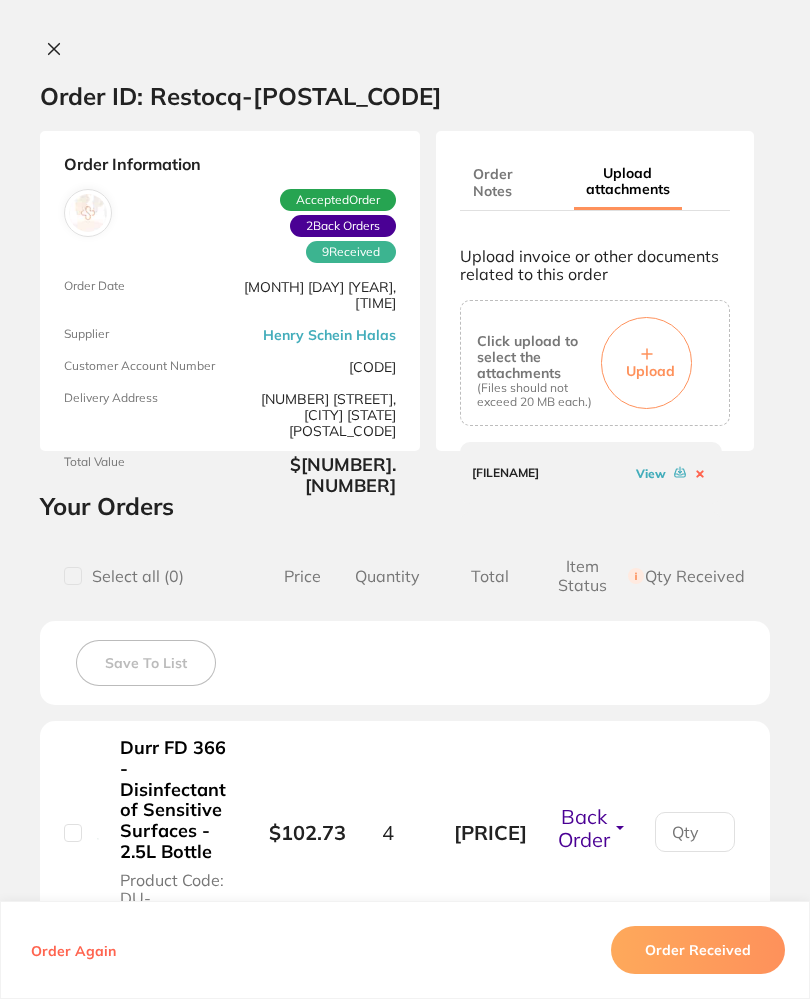 click on "Upload" at bounding box center [646, 363] 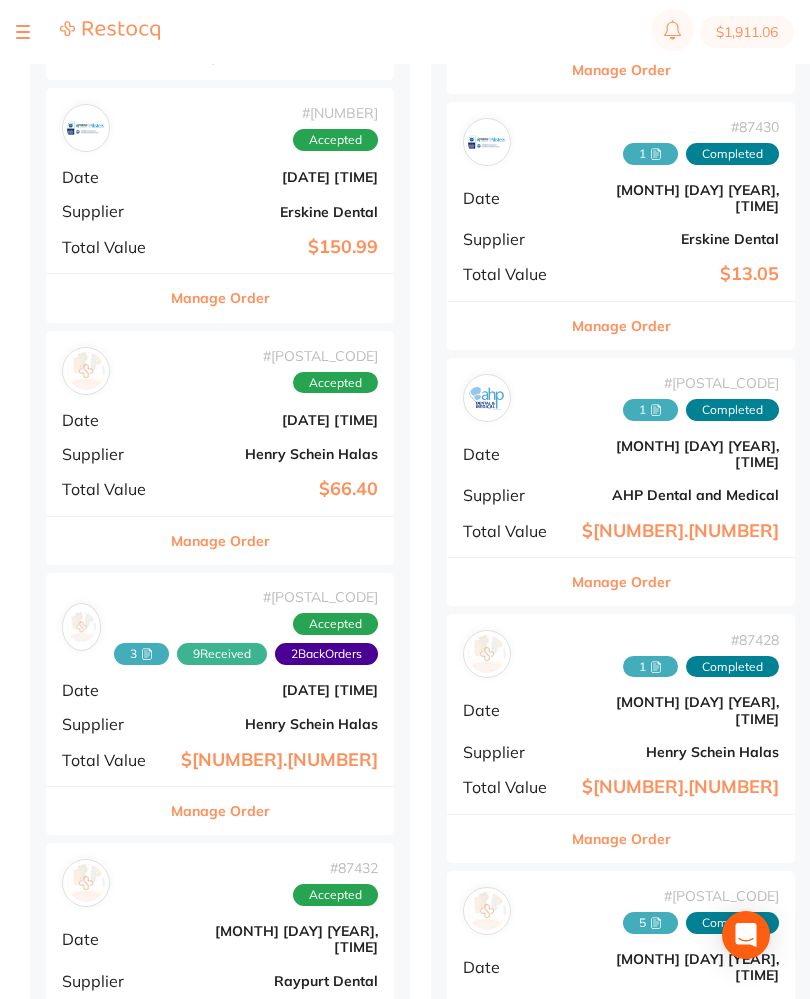 scroll, scrollTop: 0, scrollLeft: 0, axis: both 